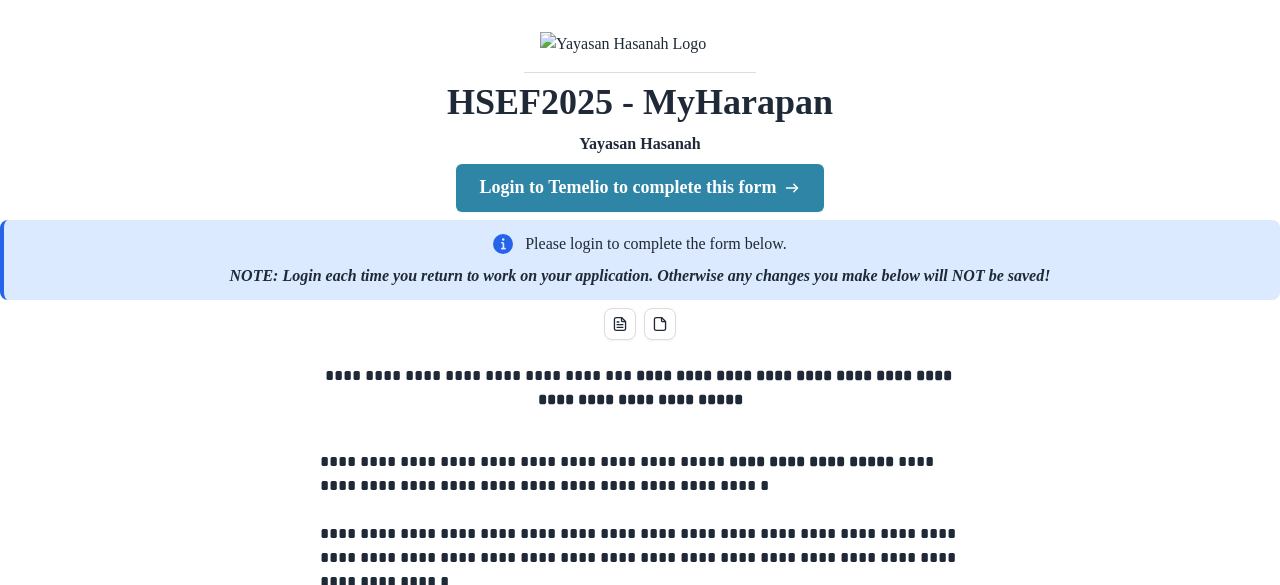 scroll, scrollTop: 0, scrollLeft: 0, axis: both 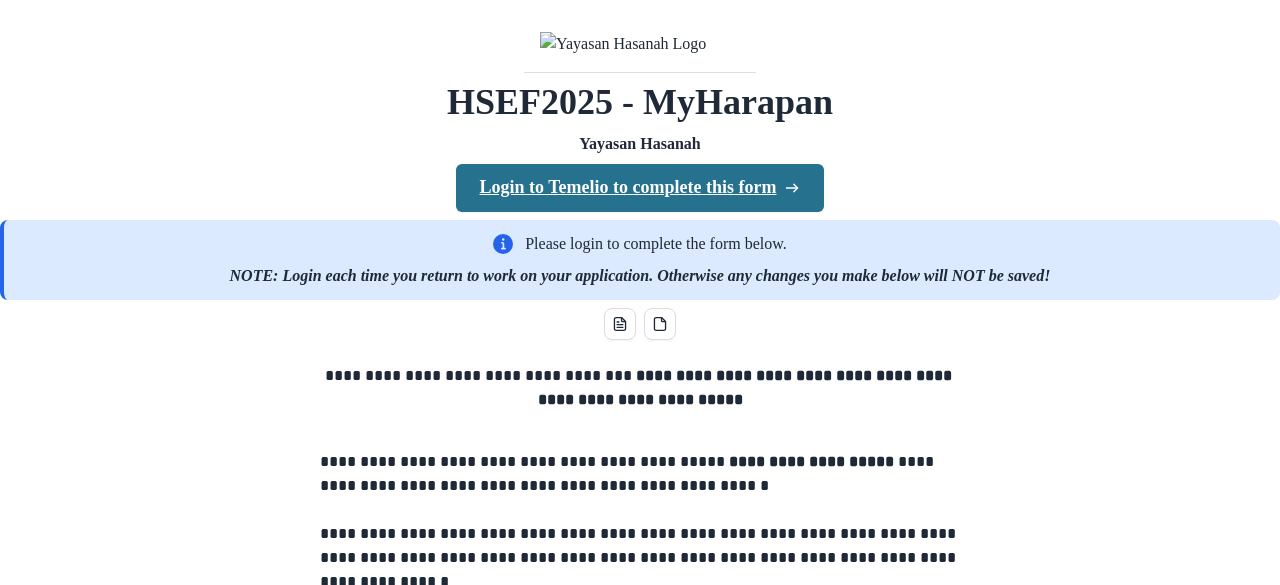click on "Login to Temelio to complete this form" at bounding box center (640, 188) 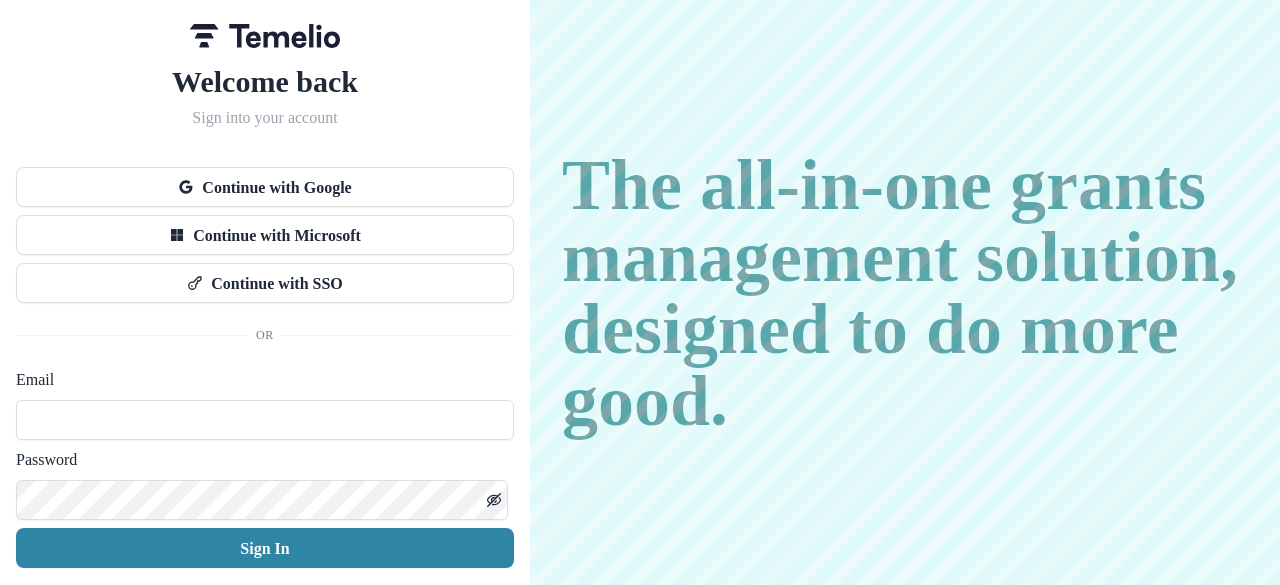 scroll, scrollTop: 68, scrollLeft: 0, axis: vertical 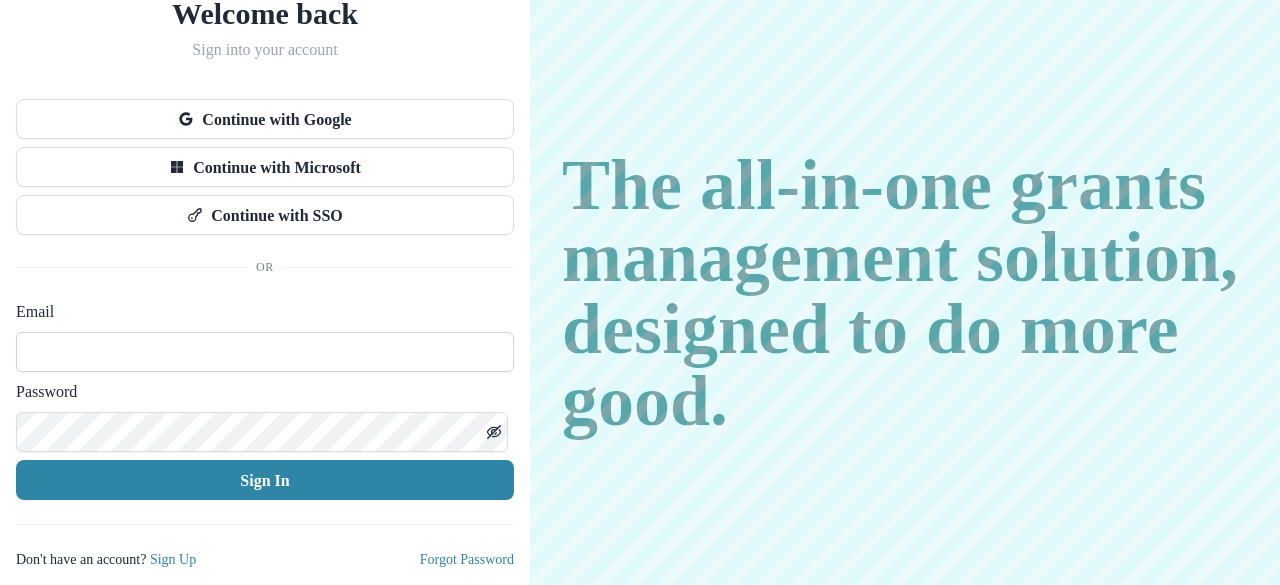 click at bounding box center [265, 352] 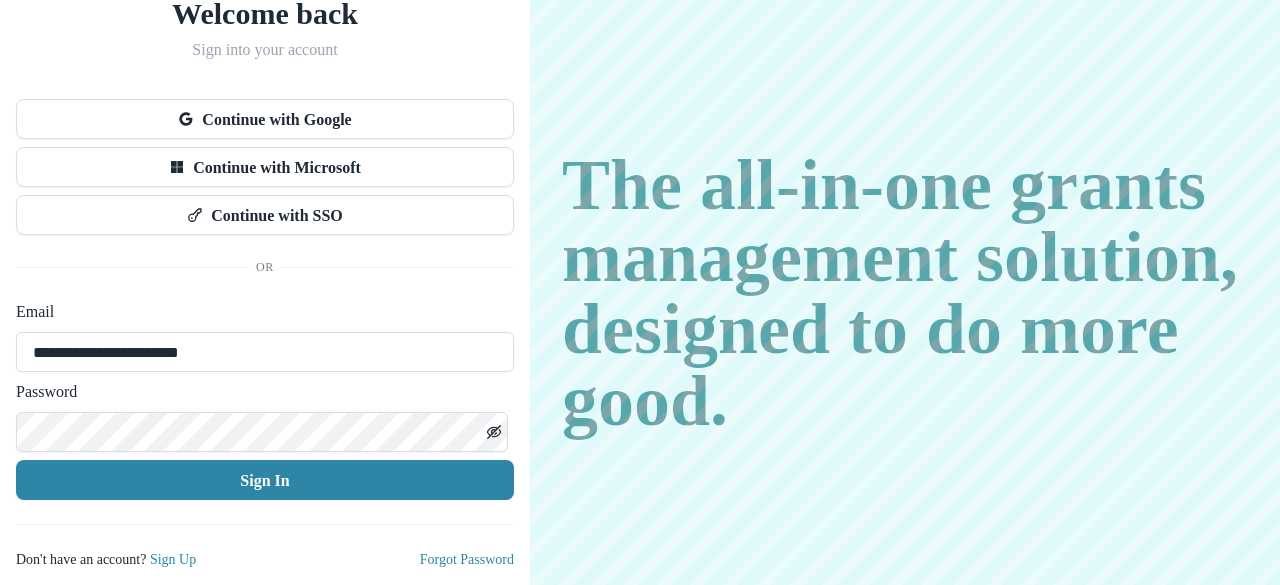 type on "**********" 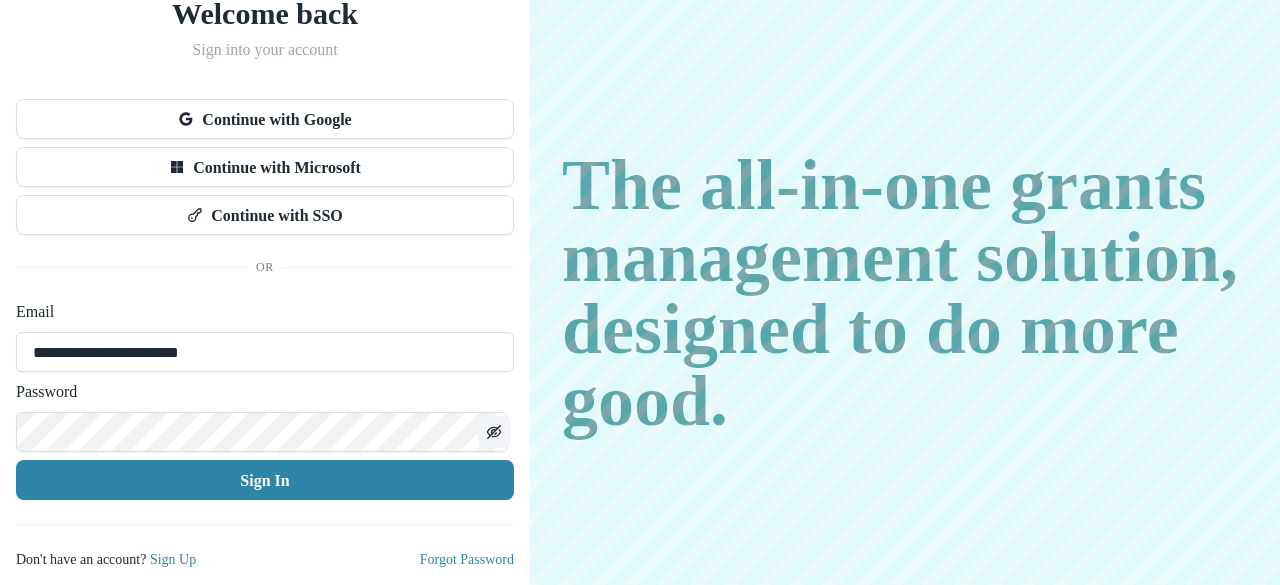 click at bounding box center (494, 432) 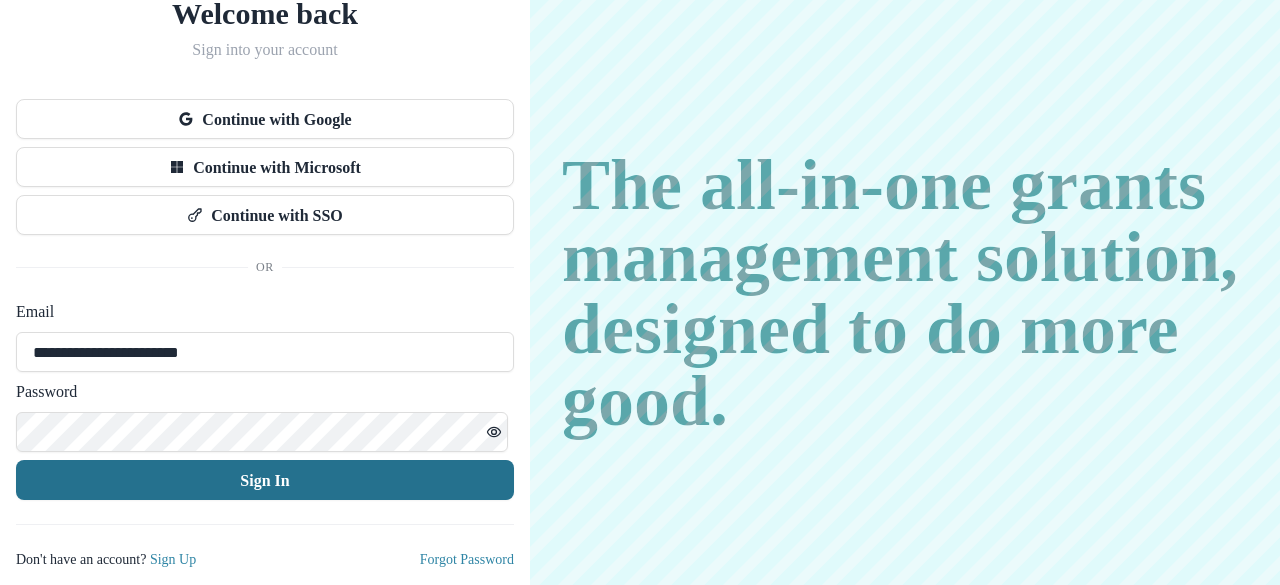 click on "Sign In" at bounding box center (265, 480) 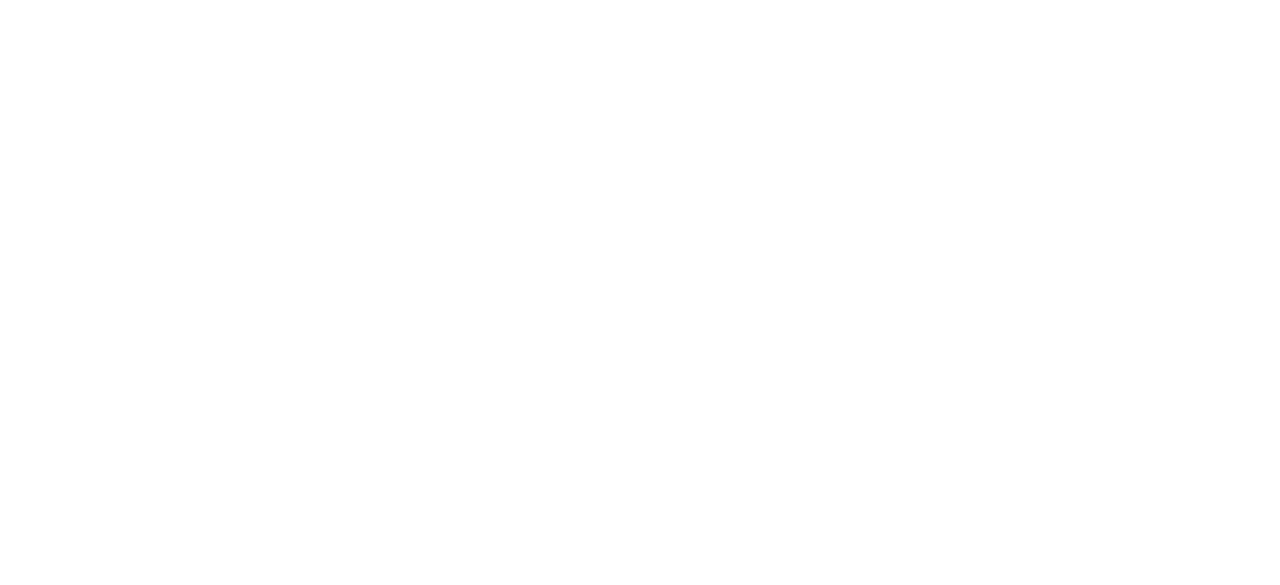 scroll, scrollTop: 0, scrollLeft: 0, axis: both 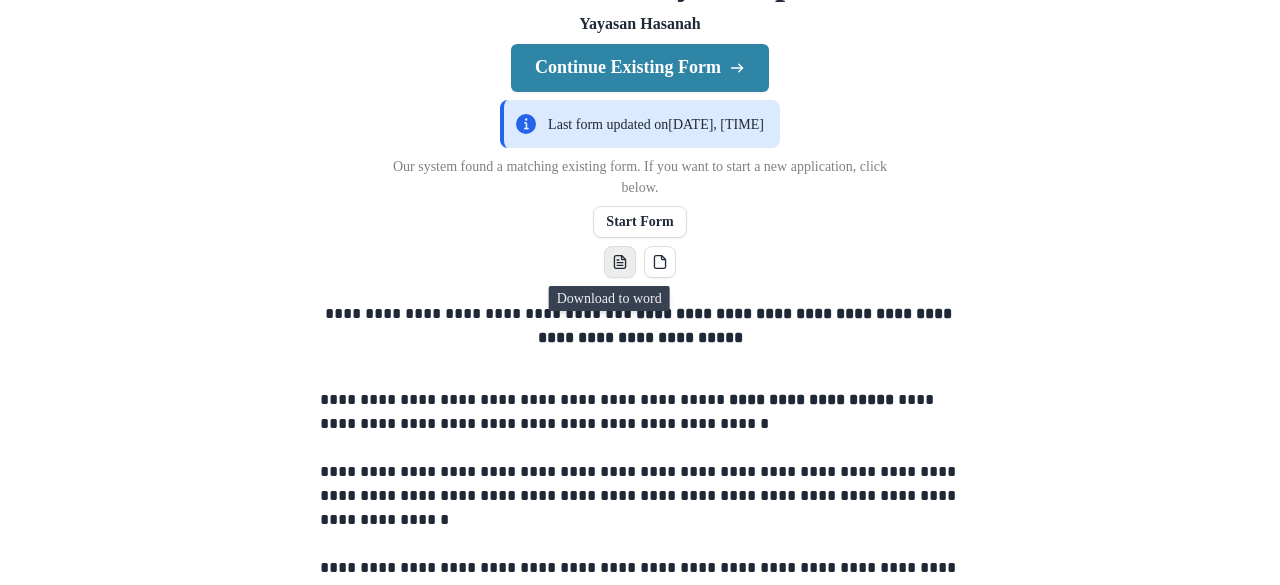 click at bounding box center [620, 262] 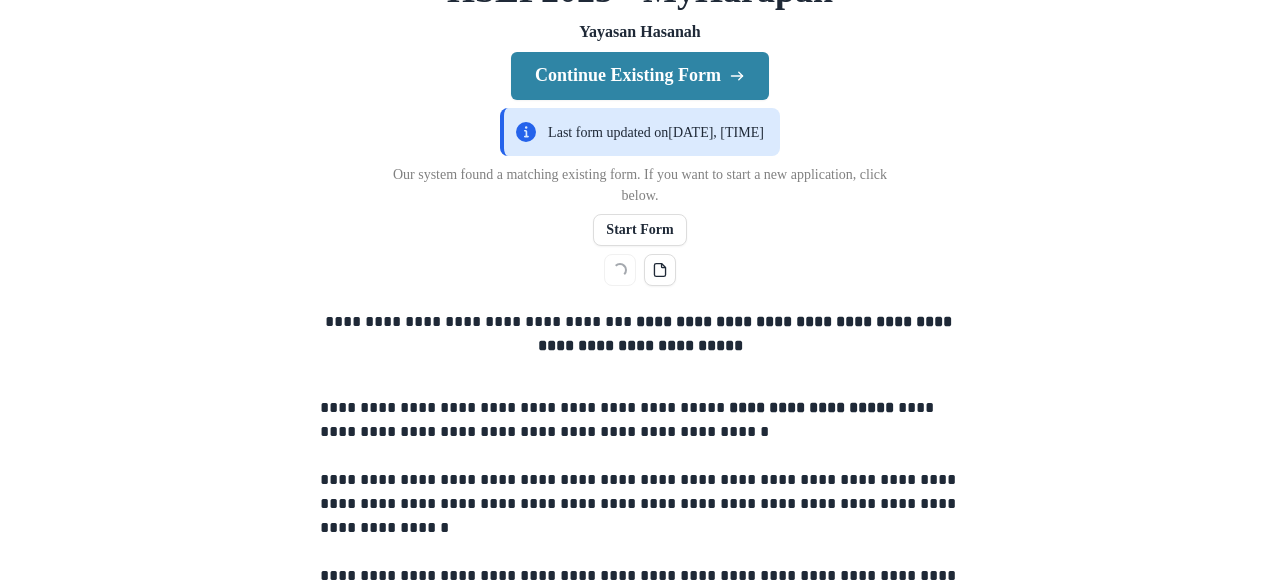 scroll, scrollTop: 153, scrollLeft: 0, axis: vertical 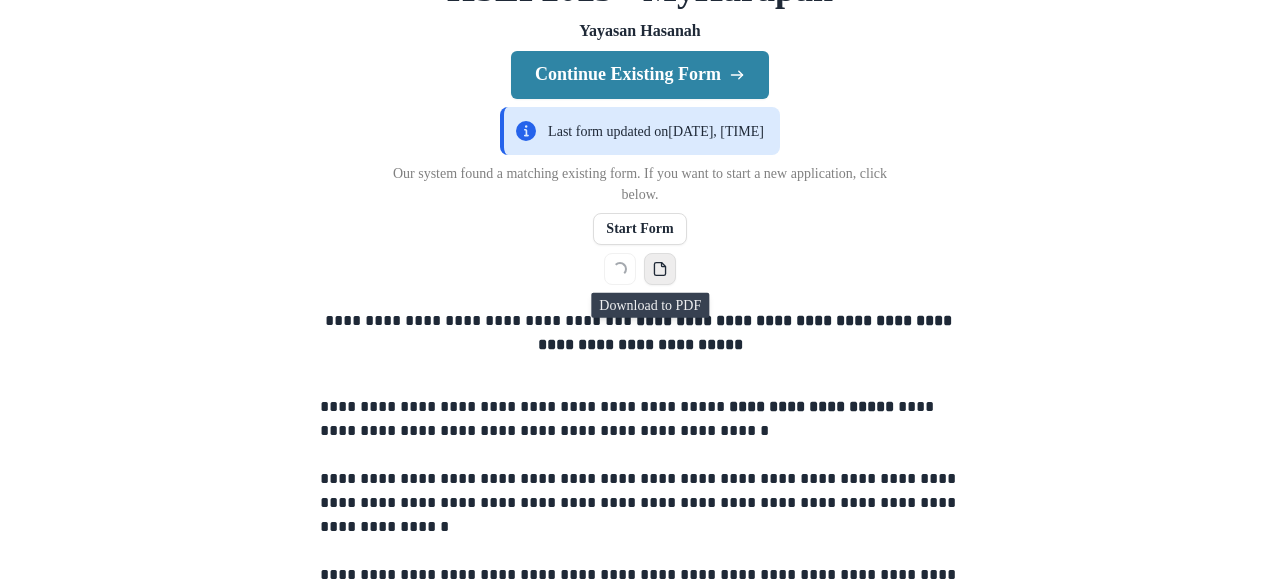 click at bounding box center (660, 269) 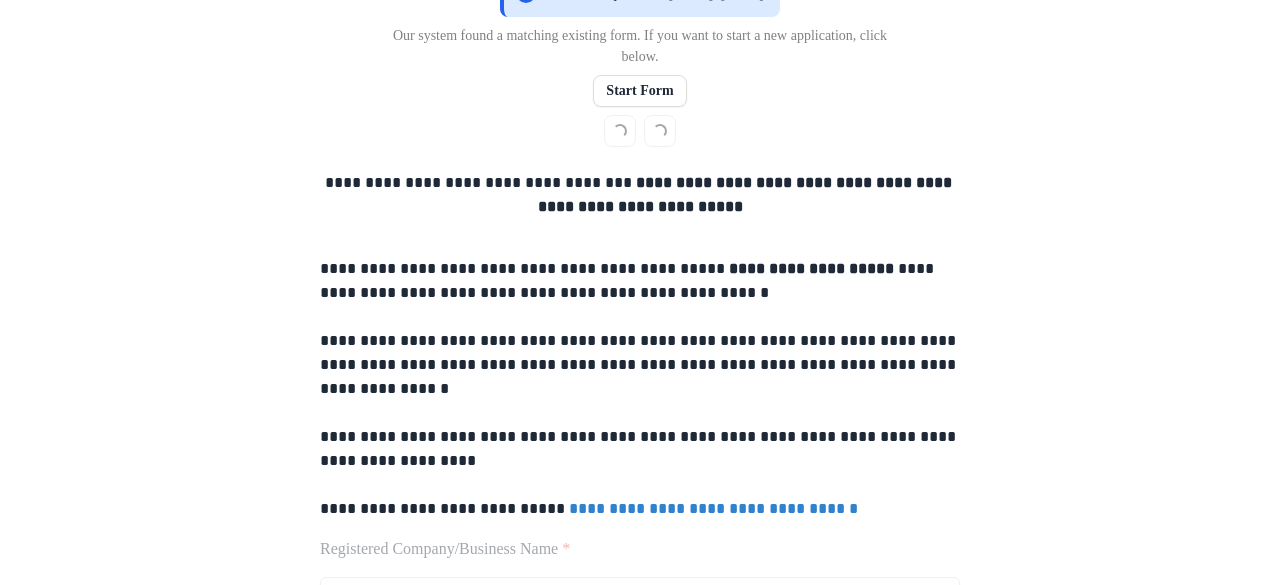 scroll, scrollTop: 292, scrollLeft: 0, axis: vertical 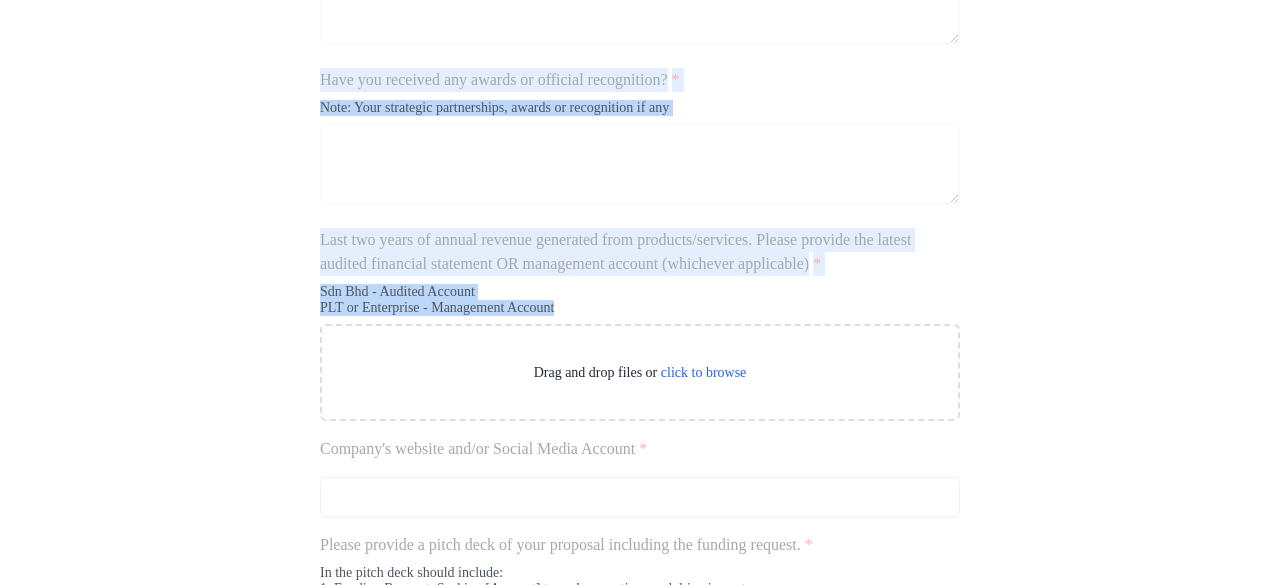 drag, startPoint x: 348, startPoint y: 185, endPoint x: 603, endPoint y: 469, distance: 381.6818 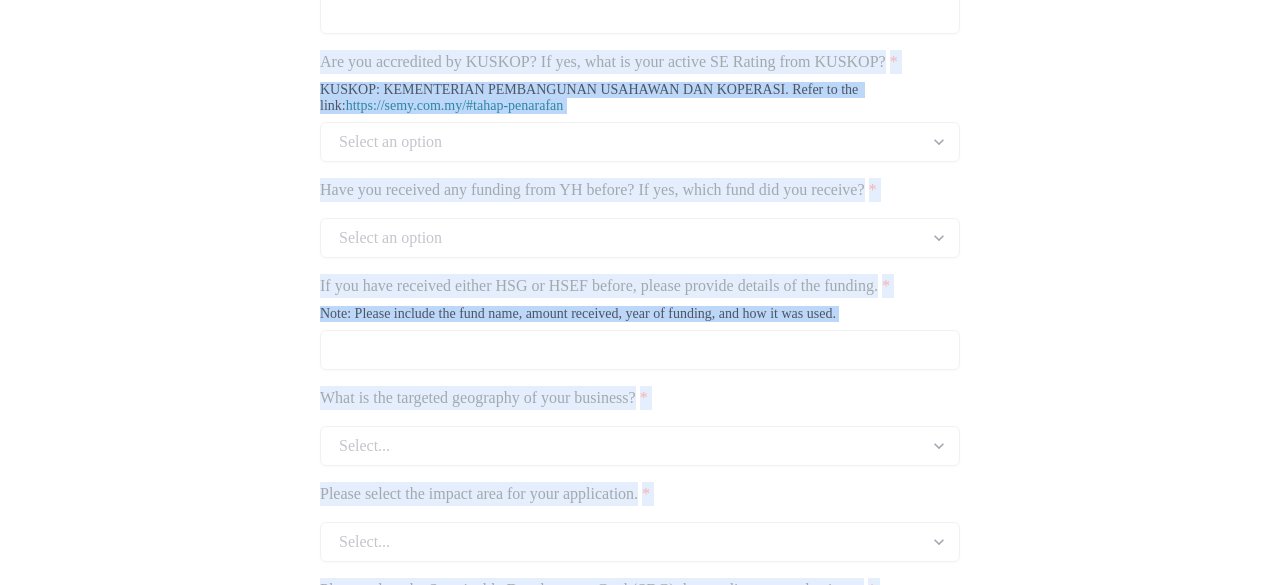 scroll, scrollTop: 1400, scrollLeft: 0, axis: vertical 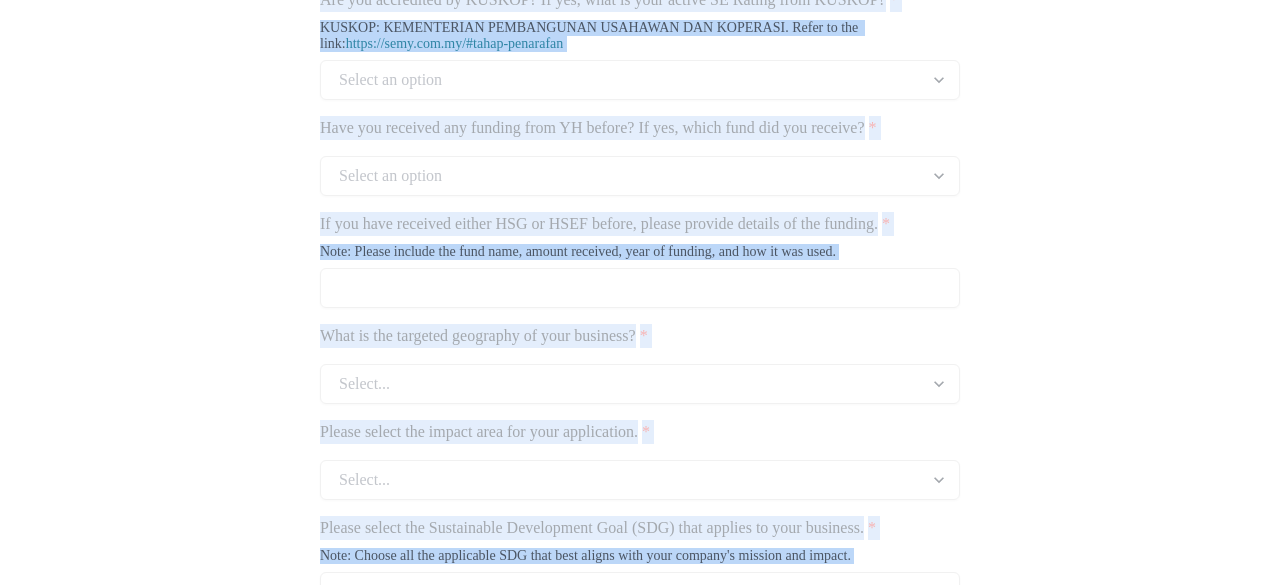 click on "**********" at bounding box center (640, 966) 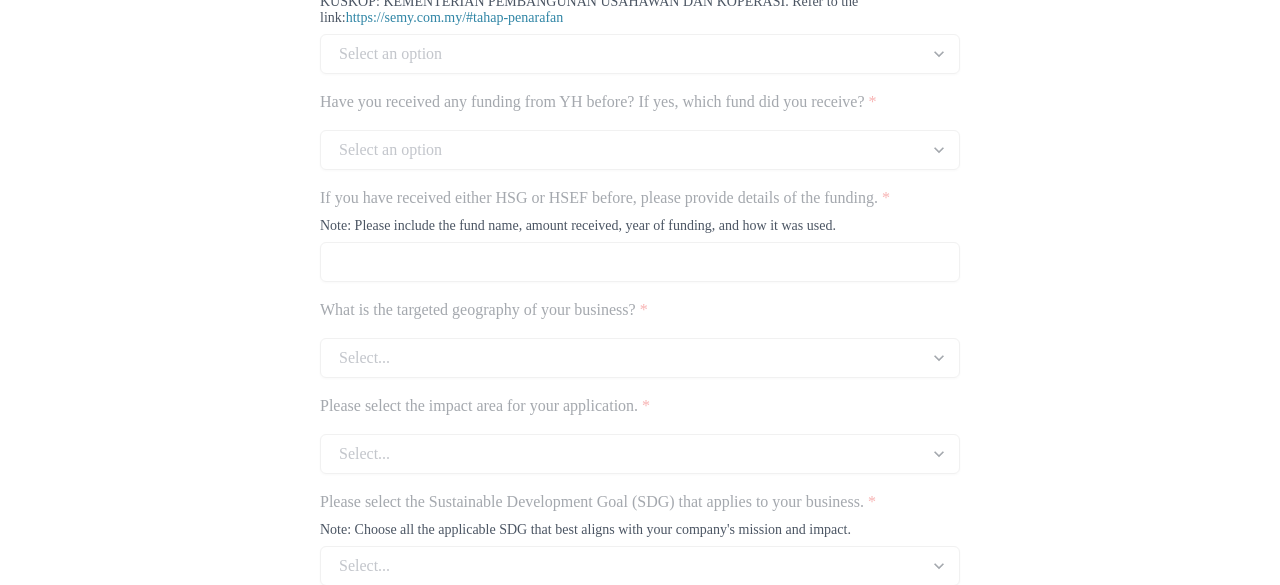 scroll, scrollTop: 1450, scrollLeft: 0, axis: vertical 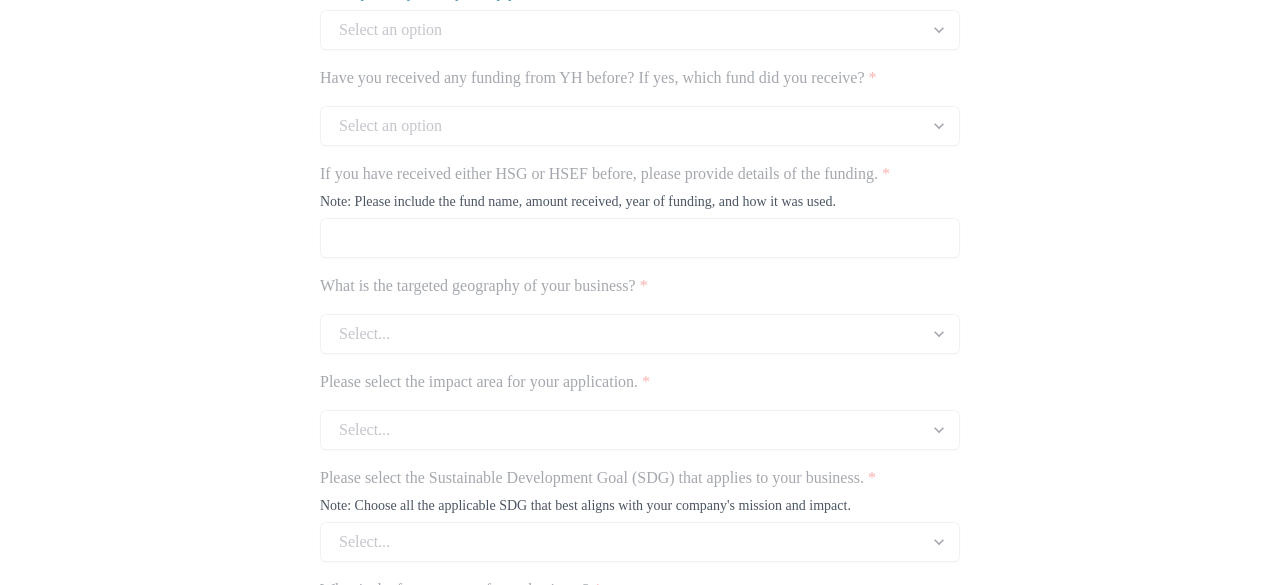 click on "**********" at bounding box center [640, 916] 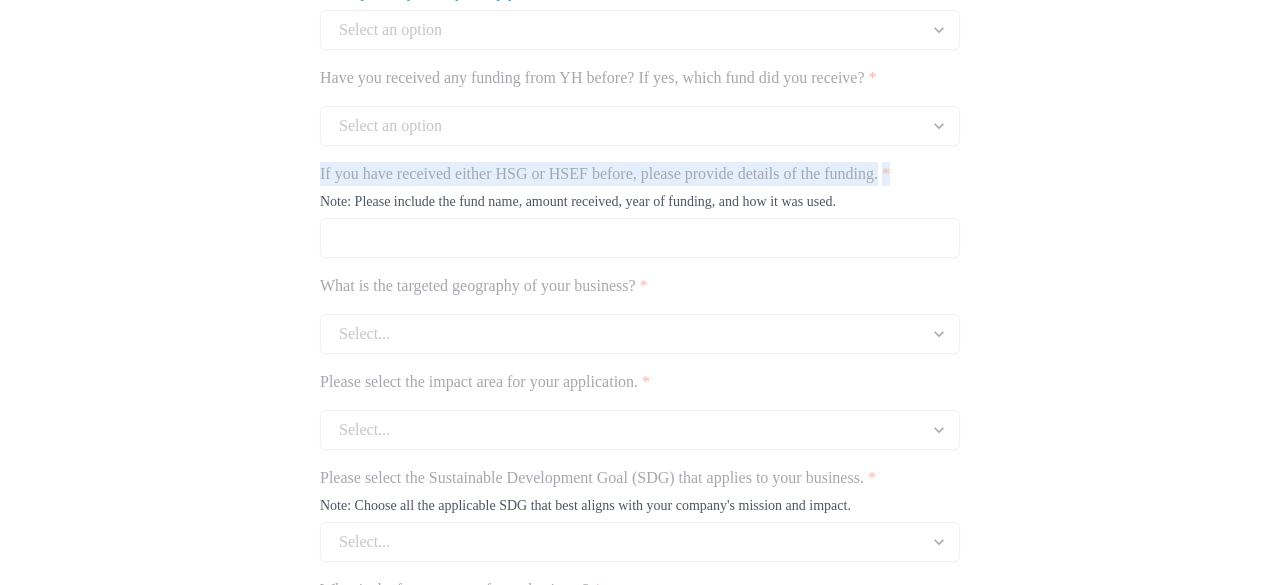 drag, startPoint x: 306, startPoint y: 219, endPoint x: 422, endPoint y: 244, distance: 118.66339 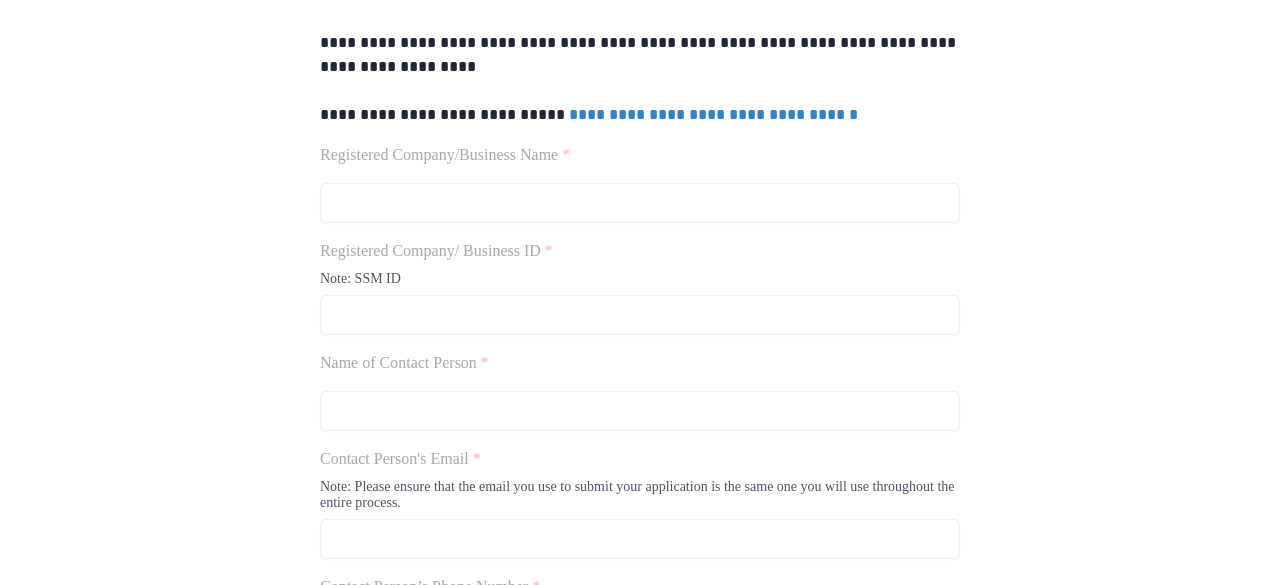 scroll, scrollTop: 684, scrollLeft: 0, axis: vertical 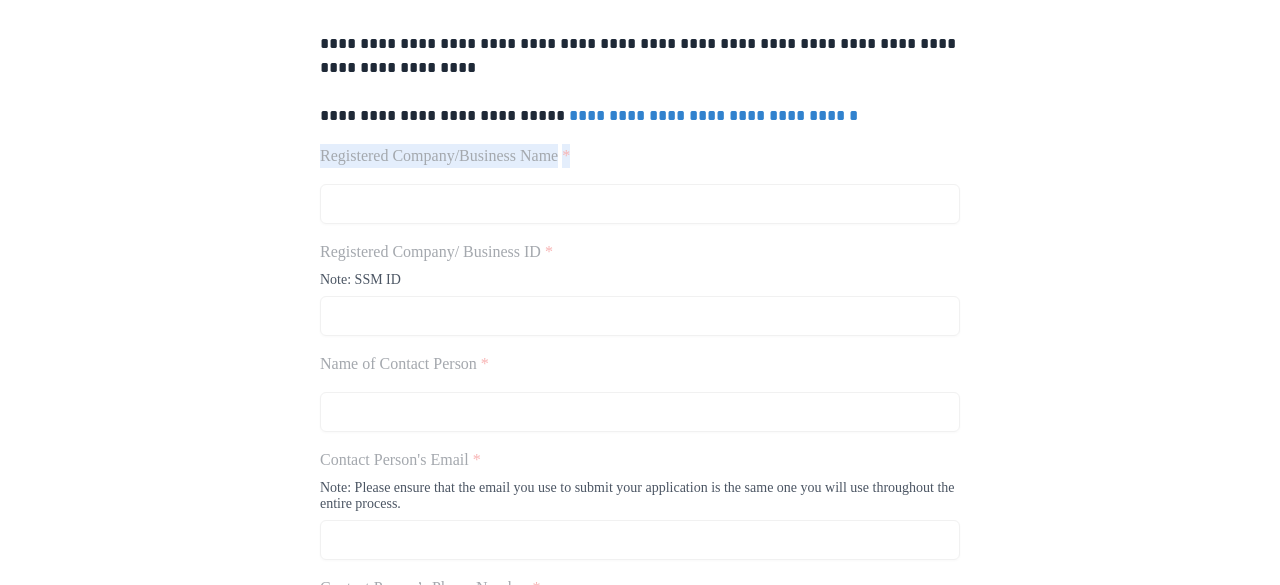 drag, startPoint x: 316, startPoint y: 147, endPoint x: 647, endPoint y: 149, distance: 331.00604 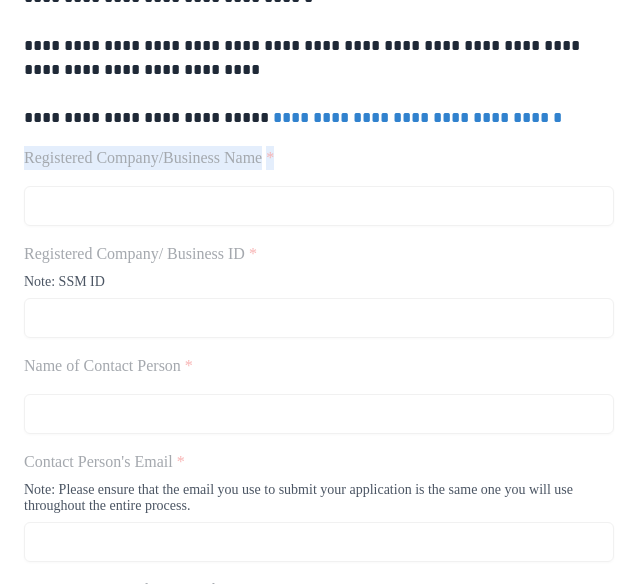 scroll, scrollTop: 738, scrollLeft: 0, axis: vertical 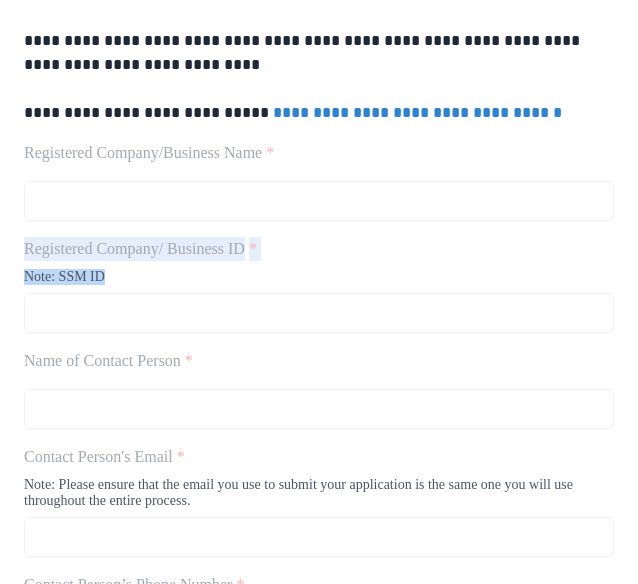 drag, startPoint x: 20, startPoint y: 244, endPoint x: 154, endPoint y: 277, distance: 138.00362 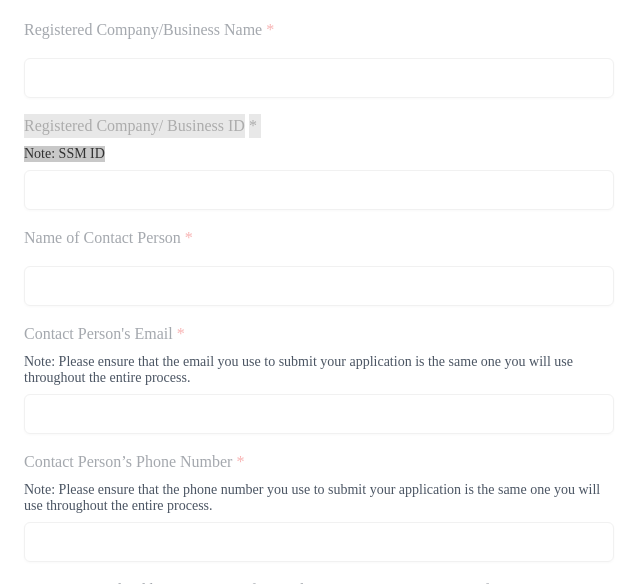 scroll, scrollTop: 862, scrollLeft: 0, axis: vertical 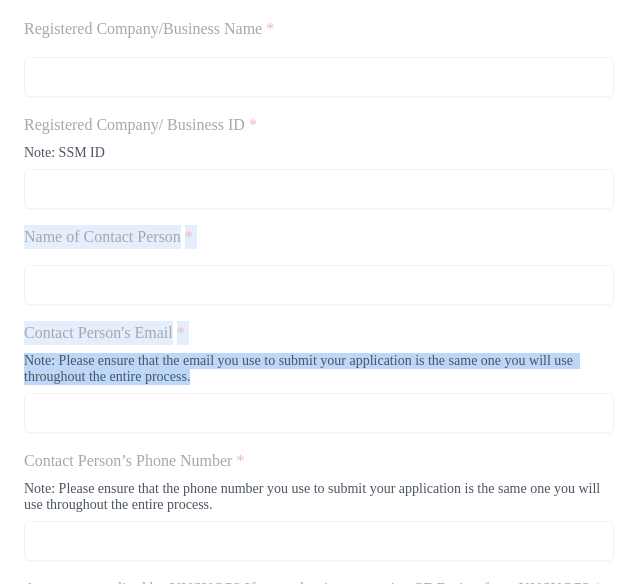 drag, startPoint x: 26, startPoint y: 227, endPoint x: 312, endPoint y: 389, distance: 328.6944 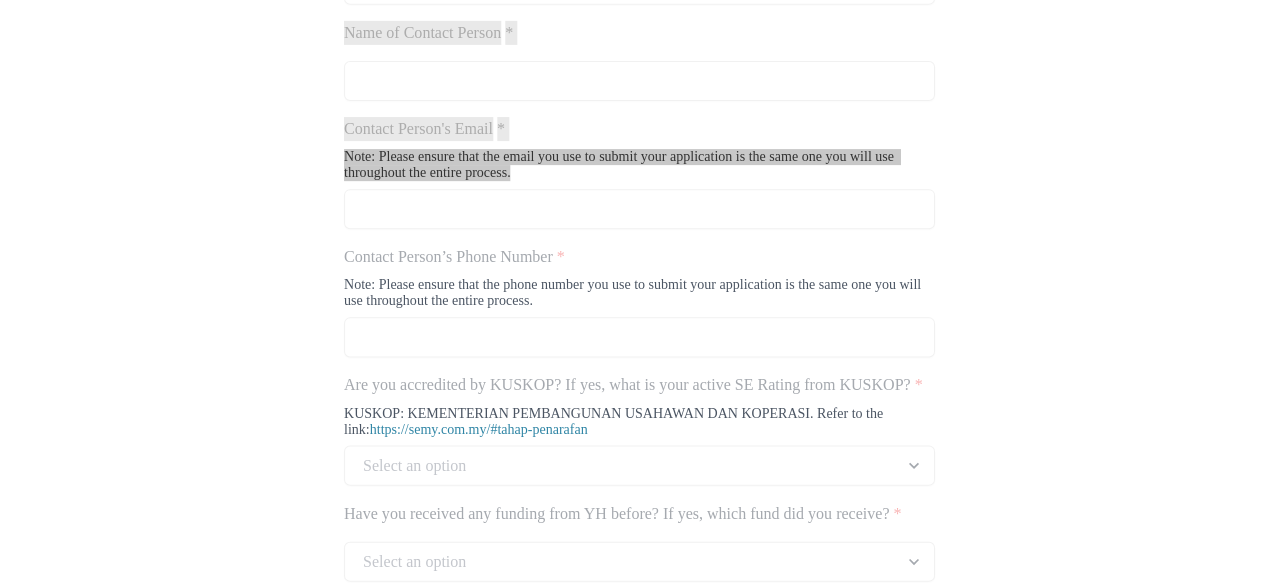 scroll, scrollTop: 1067, scrollLeft: 0, axis: vertical 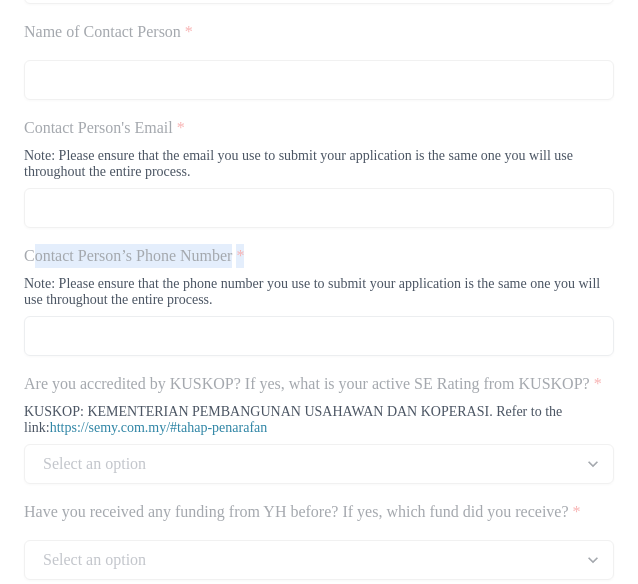 click on "Contact Person’s Phone Number * Note: Please ensure that the phone number you use to submit your application is the same one you will use throughout the entire process." at bounding box center [319, 300] 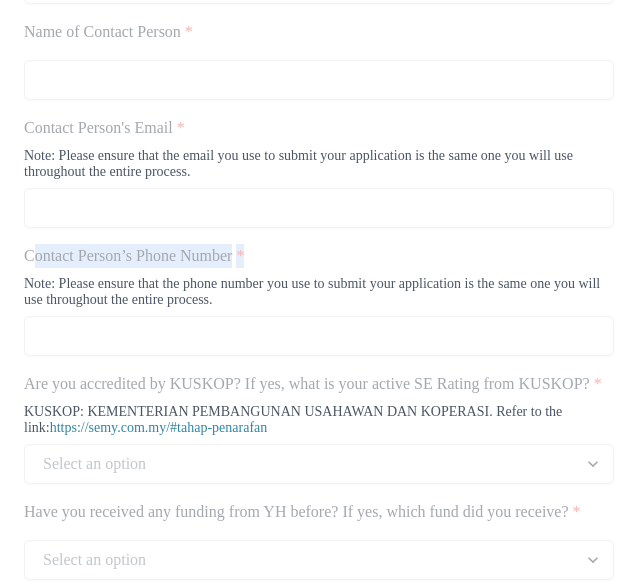 click on "Note: Please ensure that the phone number you use to submit your application is the same one you will use throughout the entire process." at bounding box center (319, 296) 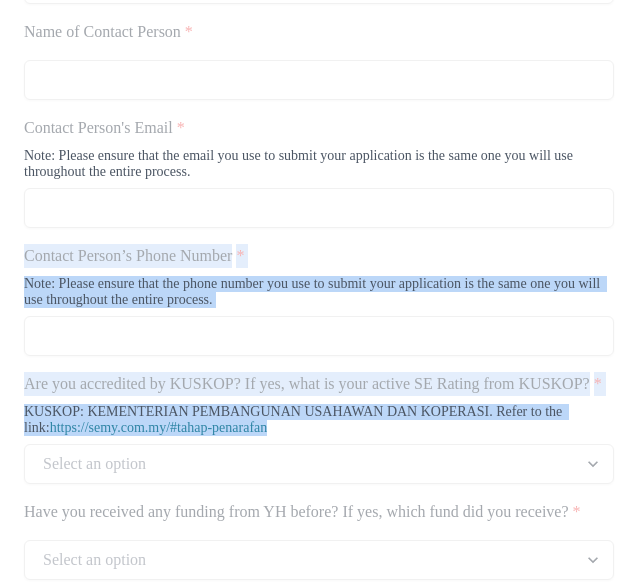 drag, startPoint x: 13, startPoint y: 251, endPoint x: 332, endPoint y: 463, distance: 383.02087 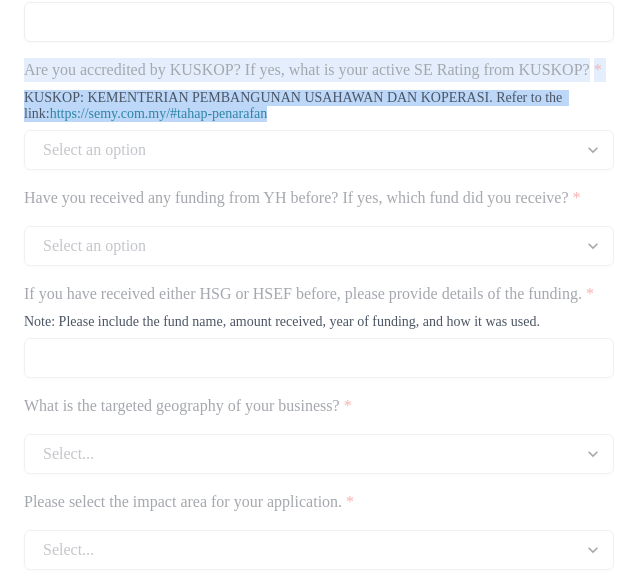 scroll, scrollTop: 1383, scrollLeft: 0, axis: vertical 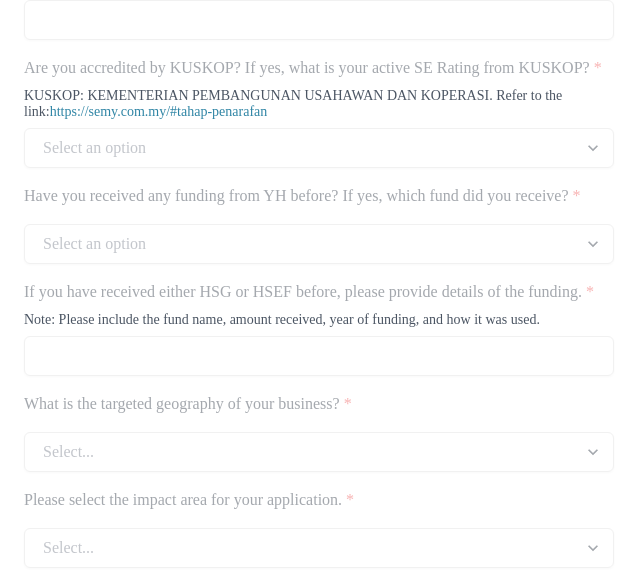 click on "Have you received any funding from YH before? If yes, which fund did you receive?  *" at bounding box center (313, 196) 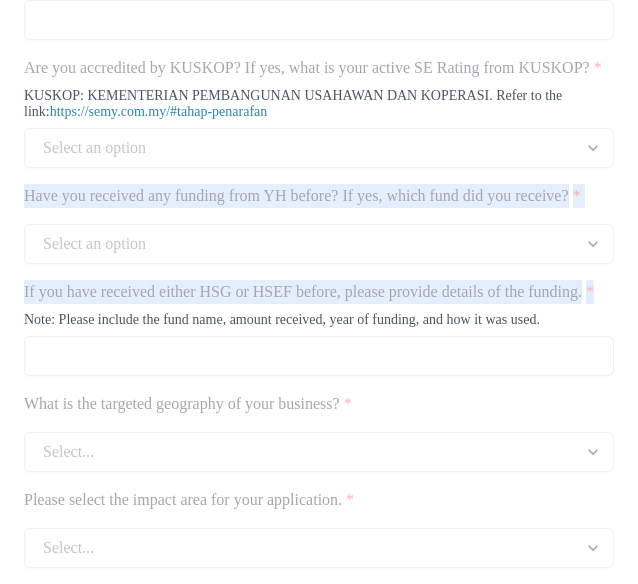 click on "**********" at bounding box center (319, 1007) 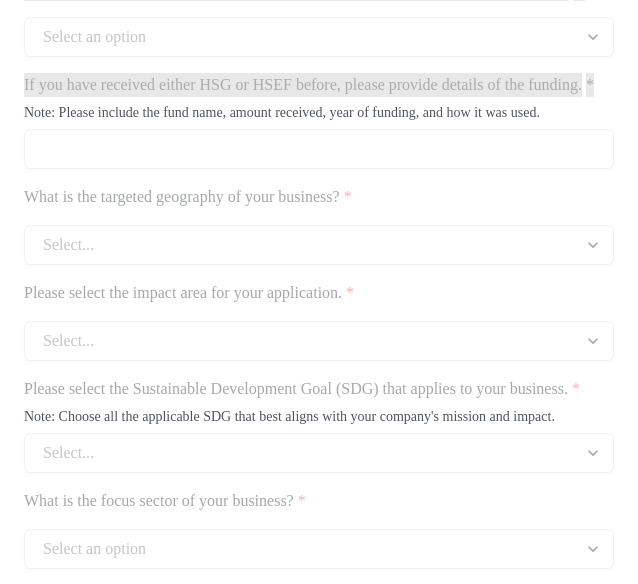 scroll, scrollTop: 1740, scrollLeft: 0, axis: vertical 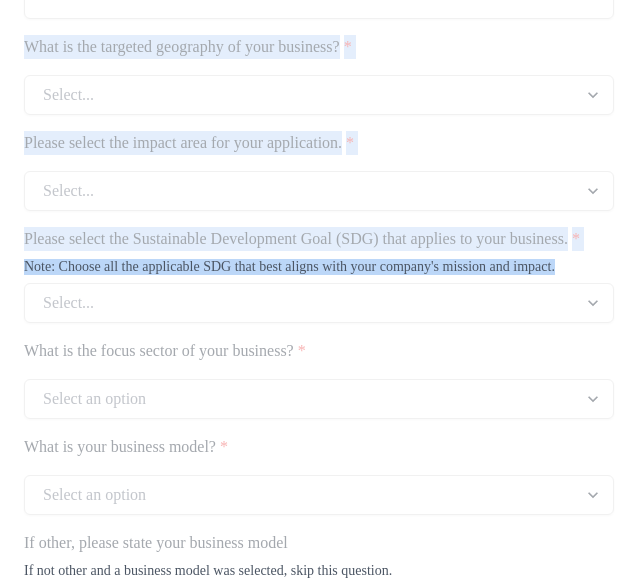 drag, startPoint x: 23, startPoint y: 133, endPoint x: 88, endPoint y: 403, distance: 277.71387 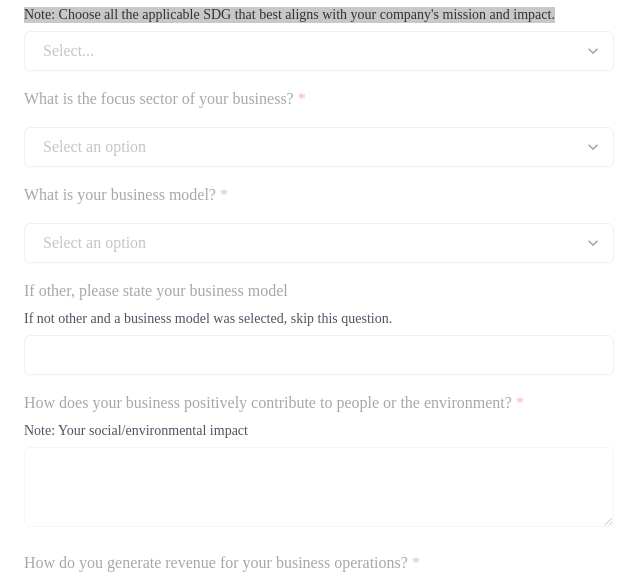 scroll, scrollTop: 2014, scrollLeft: 0, axis: vertical 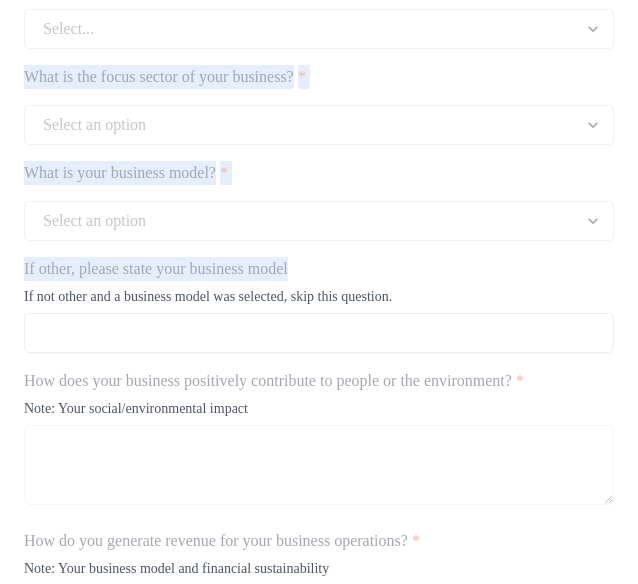 click on "**********" at bounding box center [319, 376] 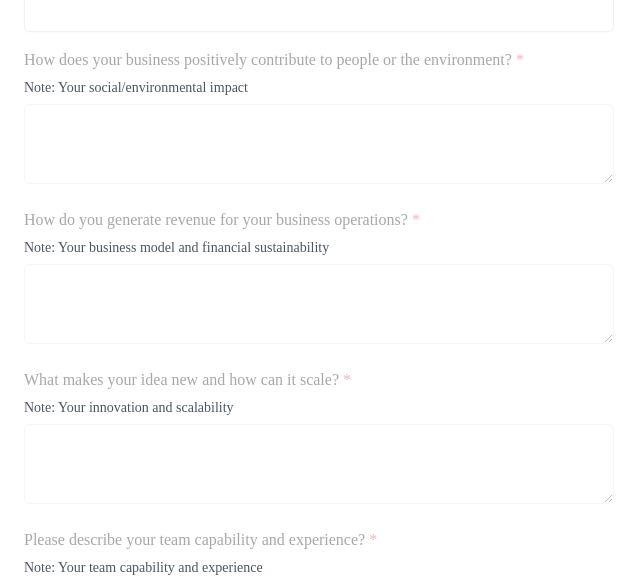 scroll, scrollTop: 2379, scrollLeft: 0, axis: vertical 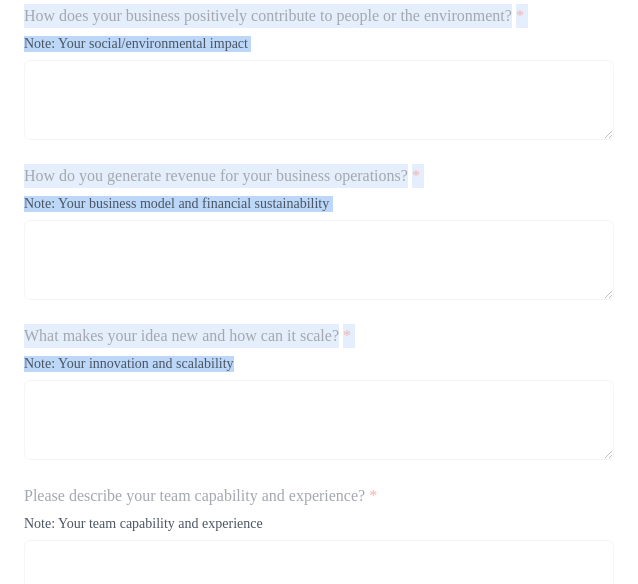 drag, startPoint x: 46, startPoint y: 186, endPoint x: 280, endPoint y: 523, distance: 410.2743 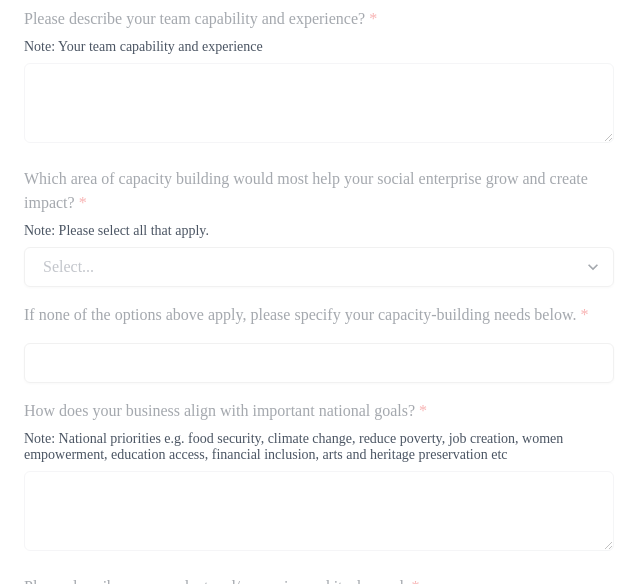 scroll, scrollTop: 2869, scrollLeft: 0, axis: vertical 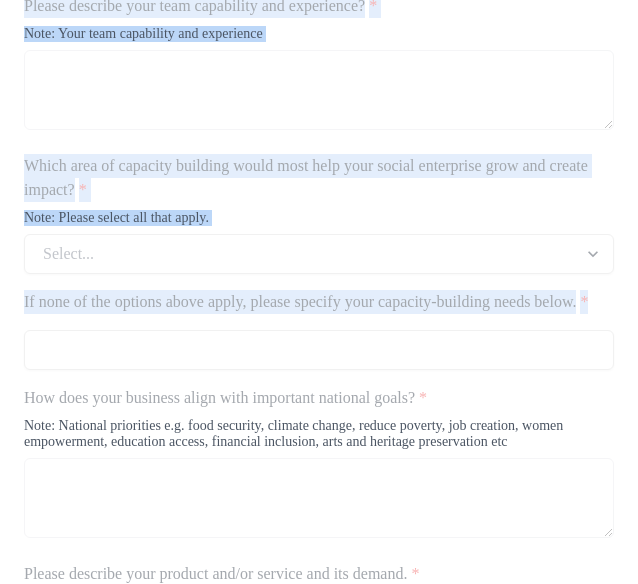 drag, startPoint x: 27, startPoint y: 164, endPoint x: 170, endPoint y: 493, distance: 358.7339 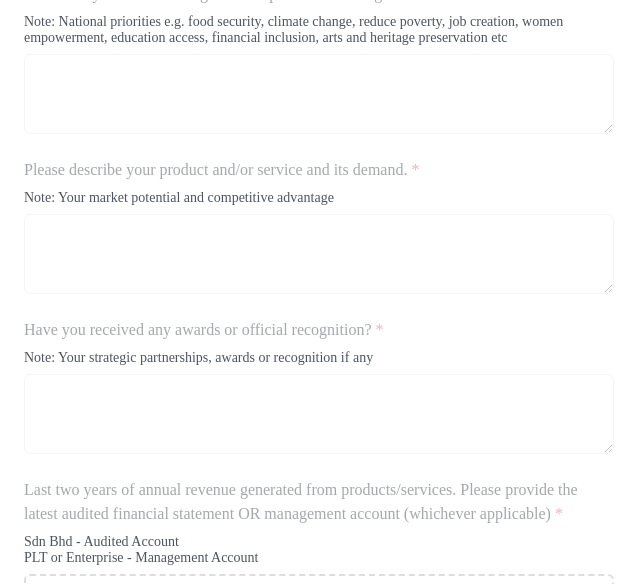scroll, scrollTop: 3274, scrollLeft: 0, axis: vertical 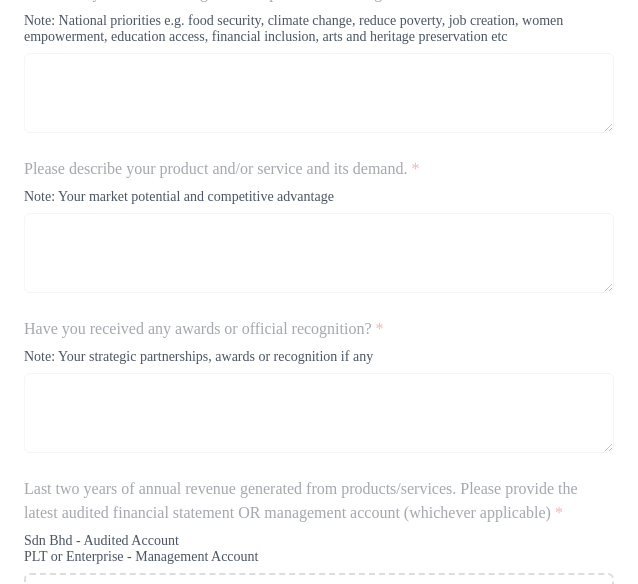 click on "**********" at bounding box center (319, -884) 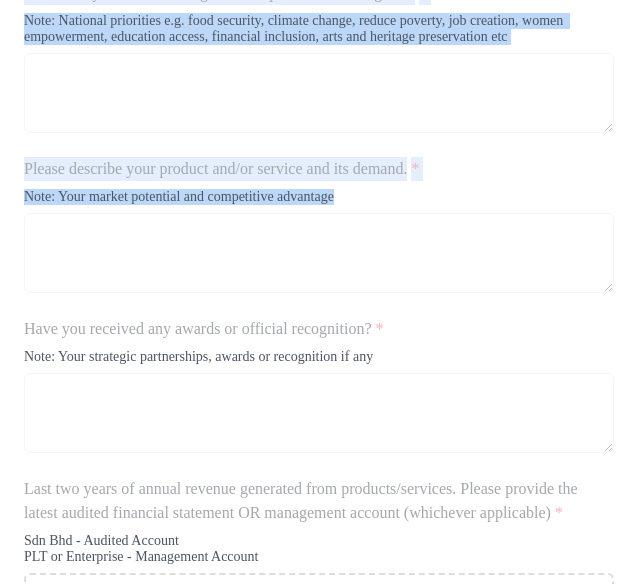 drag, startPoint x: 22, startPoint y: 56, endPoint x: 396, endPoint y: 401, distance: 508.82315 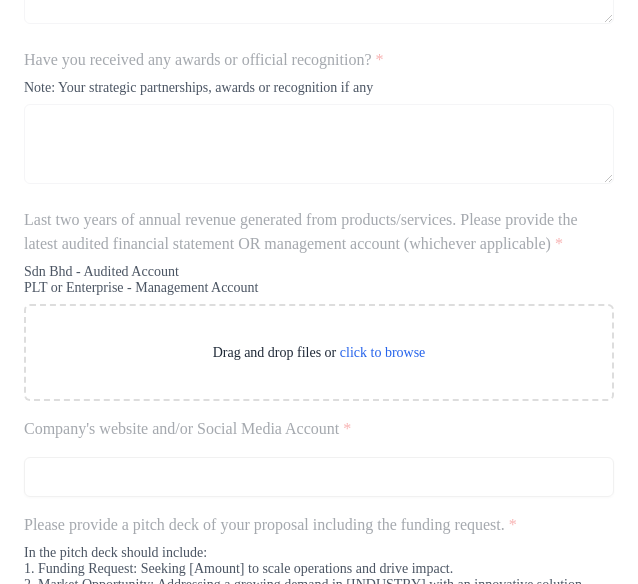 scroll, scrollTop: 3544, scrollLeft: 0, axis: vertical 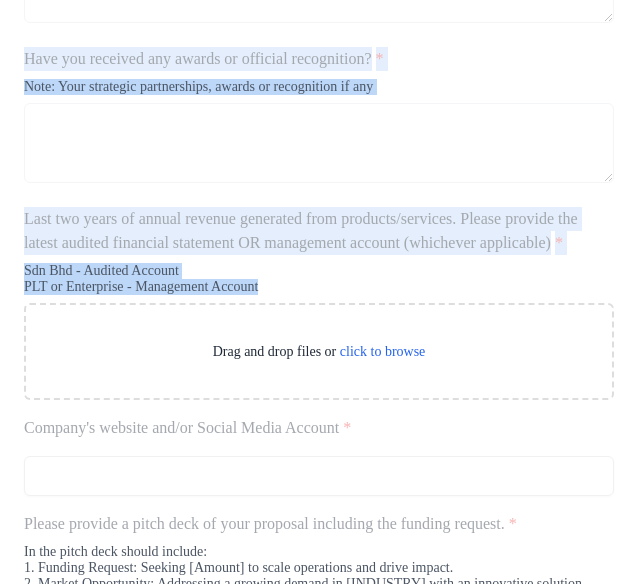drag, startPoint x: 24, startPoint y: 262, endPoint x: 313, endPoint y: 525, distance: 390.75568 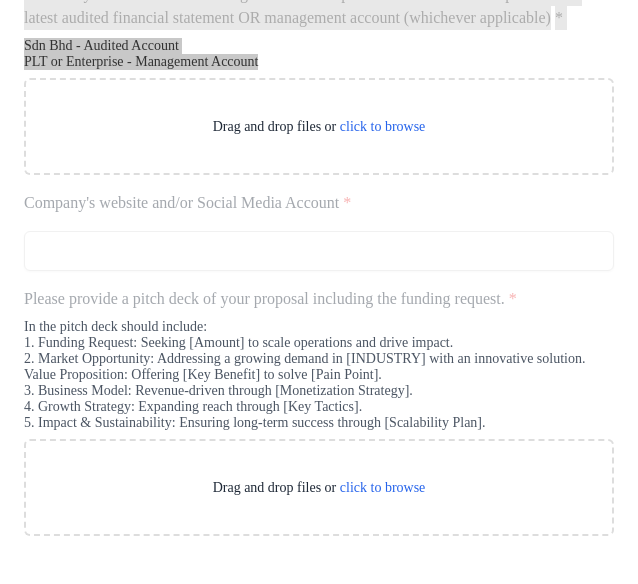 scroll, scrollTop: 4021, scrollLeft: 0, axis: vertical 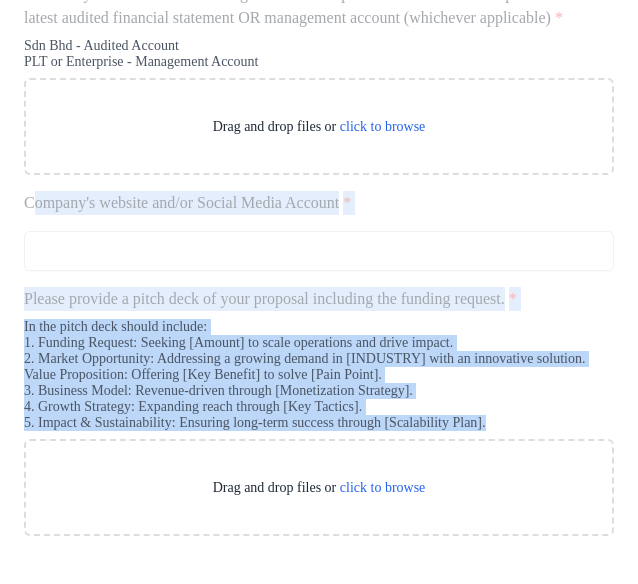 drag, startPoint x: 57, startPoint y: 214, endPoint x: 564, endPoint y: 450, distance: 559.2361 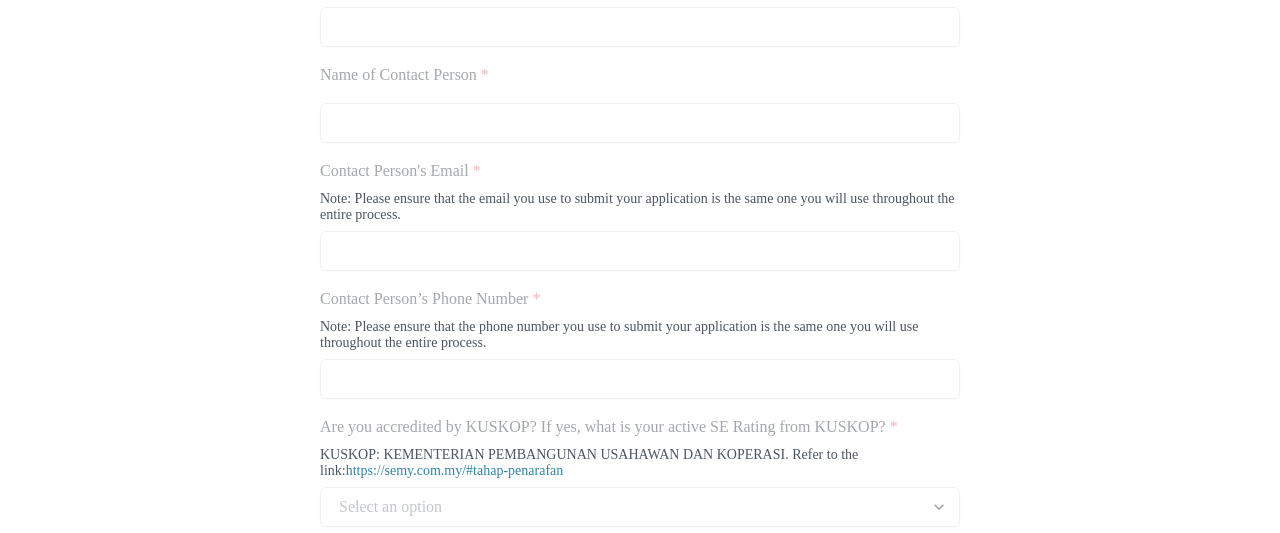 scroll, scrollTop: 0, scrollLeft: 0, axis: both 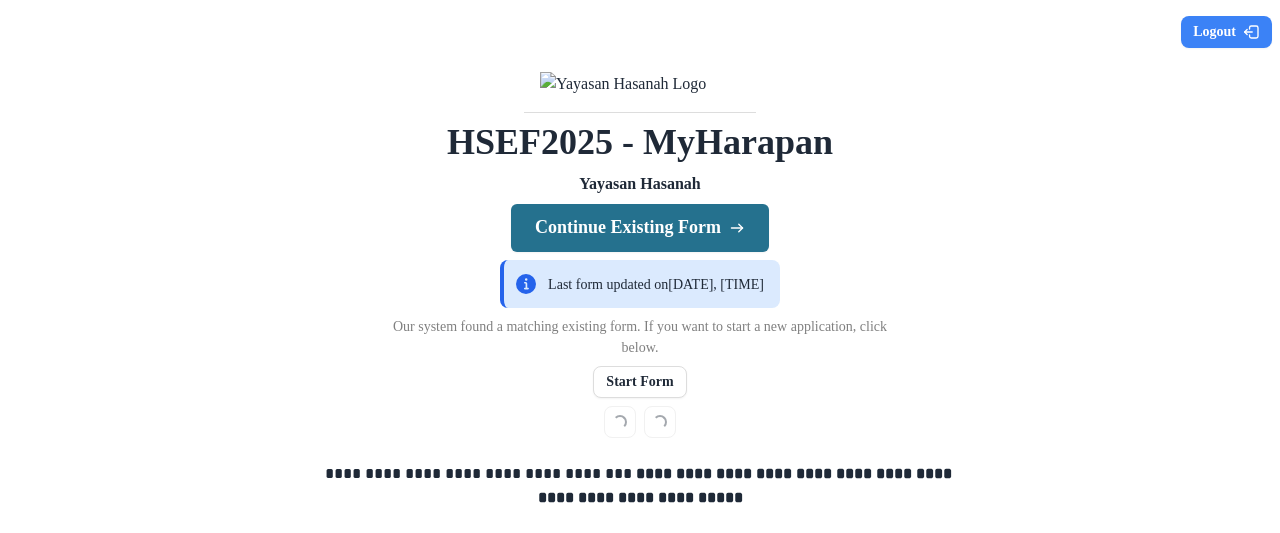 click on "Continue Existing Form" at bounding box center [640, 228] 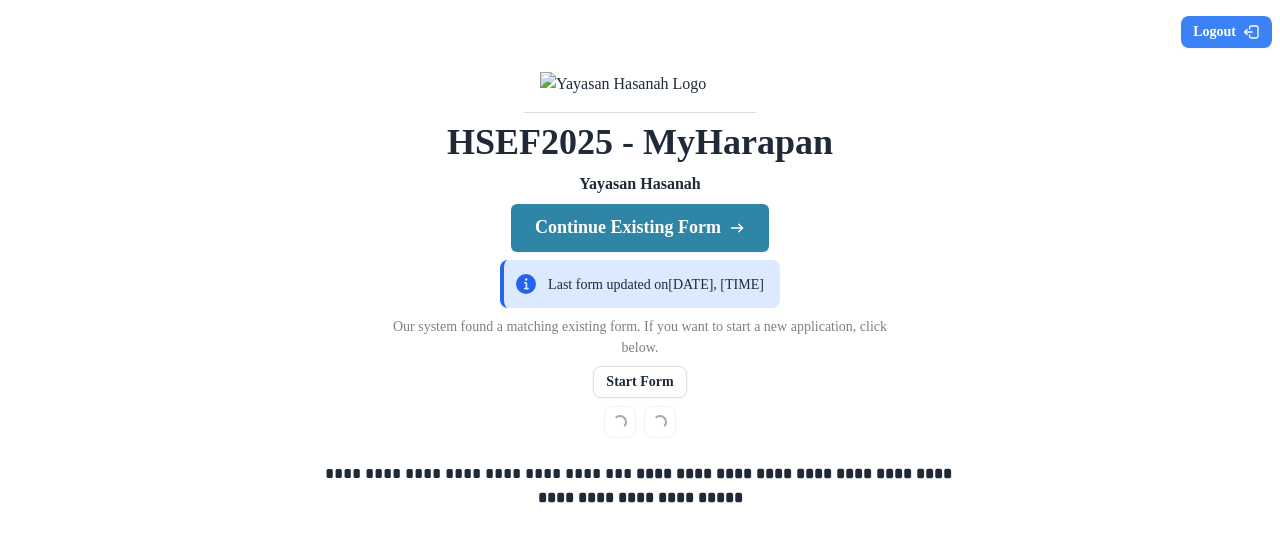 click on "Search" at bounding box center (640, 633) 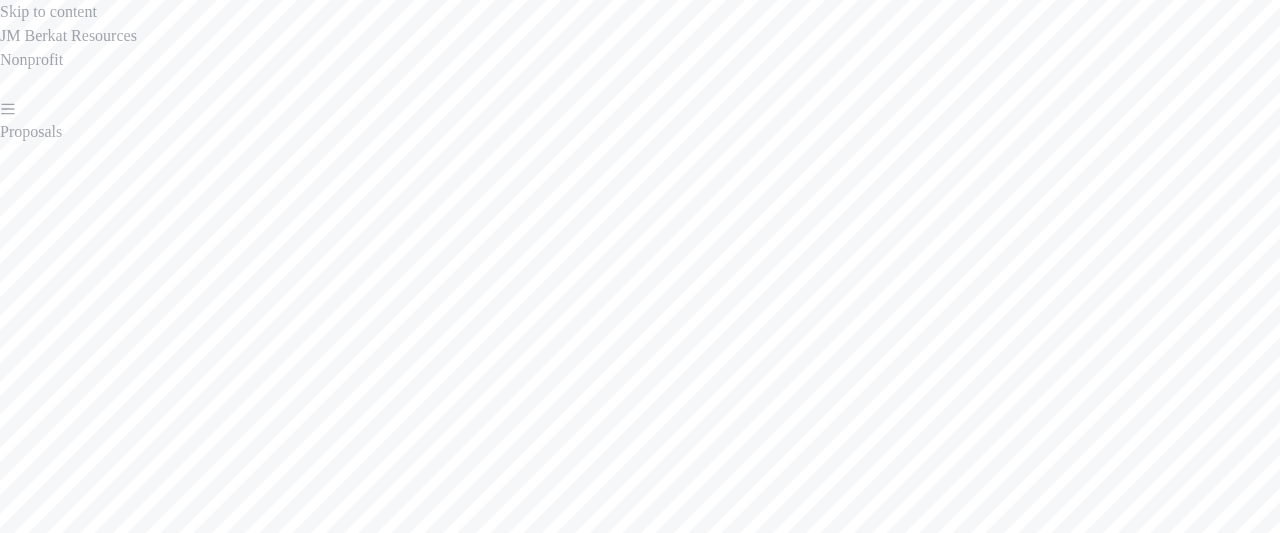 scroll, scrollTop: 852, scrollLeft: 0, axis: vertical 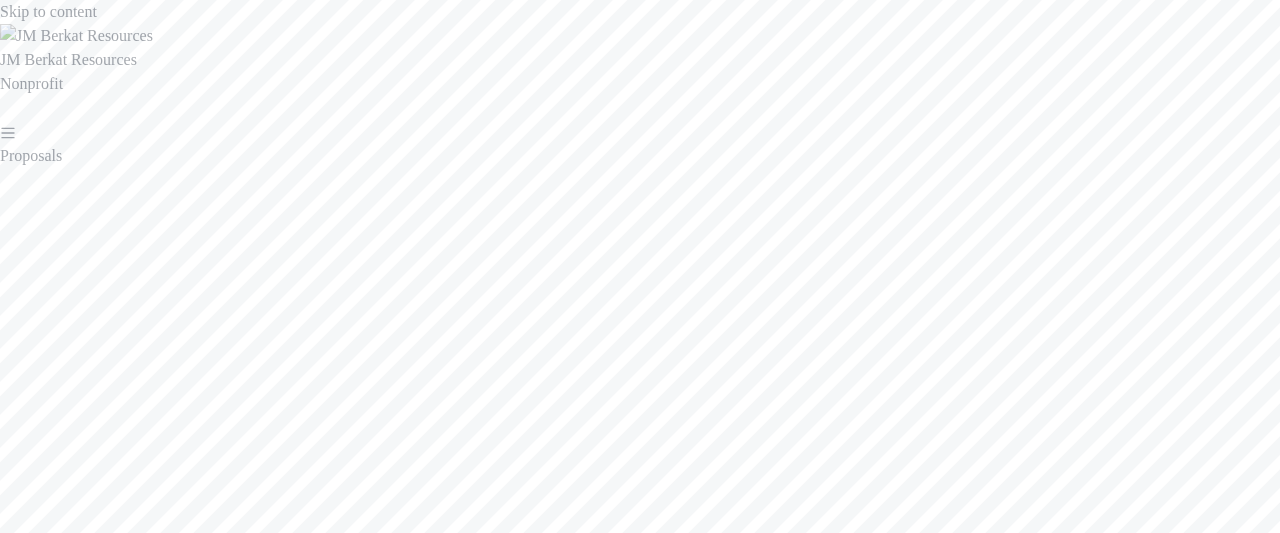 drag, startPoint x: 450, startPoint y: 119, endPoint x: 717, endPoint y: 341, distance: 347.23624 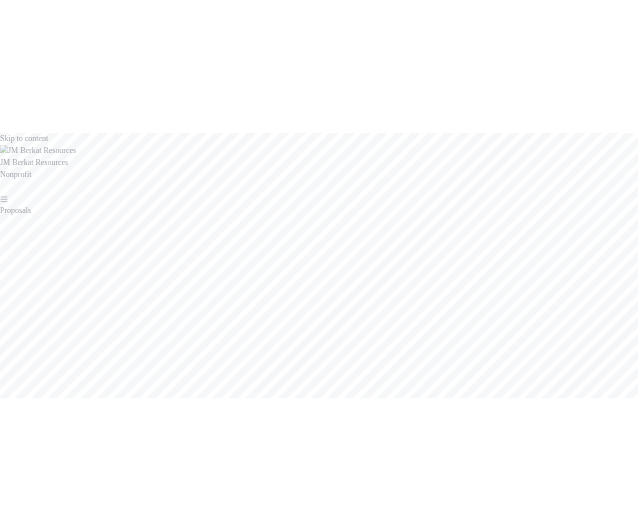 scroll, scrollTop: 872, scrollLeft: 0, axis: vertical 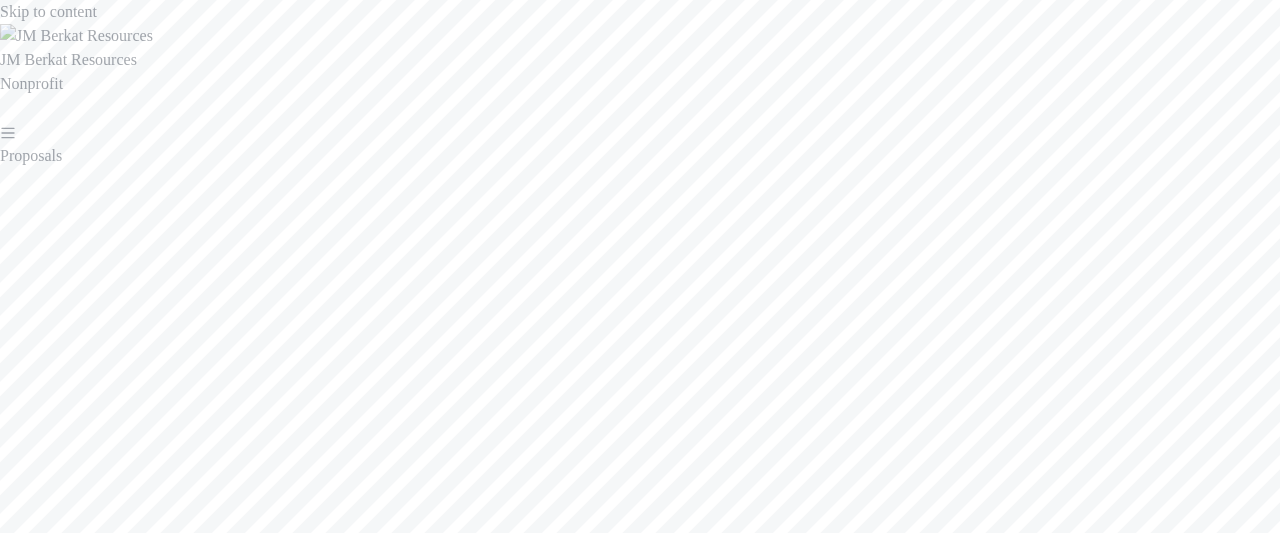 drag, startPoint x: 276, startPoint y: 129, endPoint x: 558, endPoint y: 134, distance: 282.0443 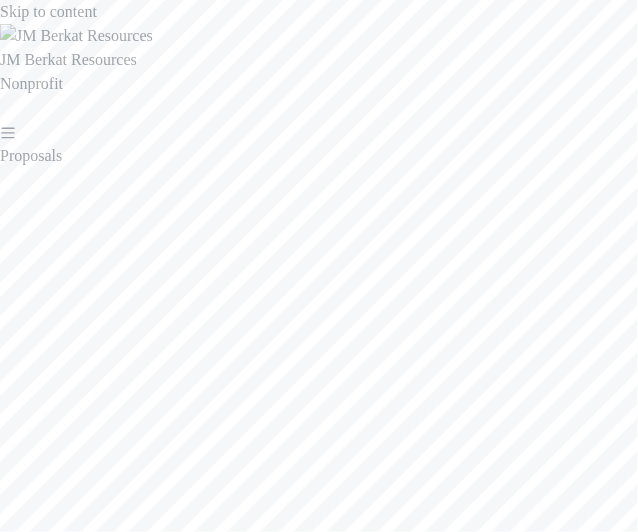 scroll, scrollTop: 1166, scrollLeft: 0, axis: vertical 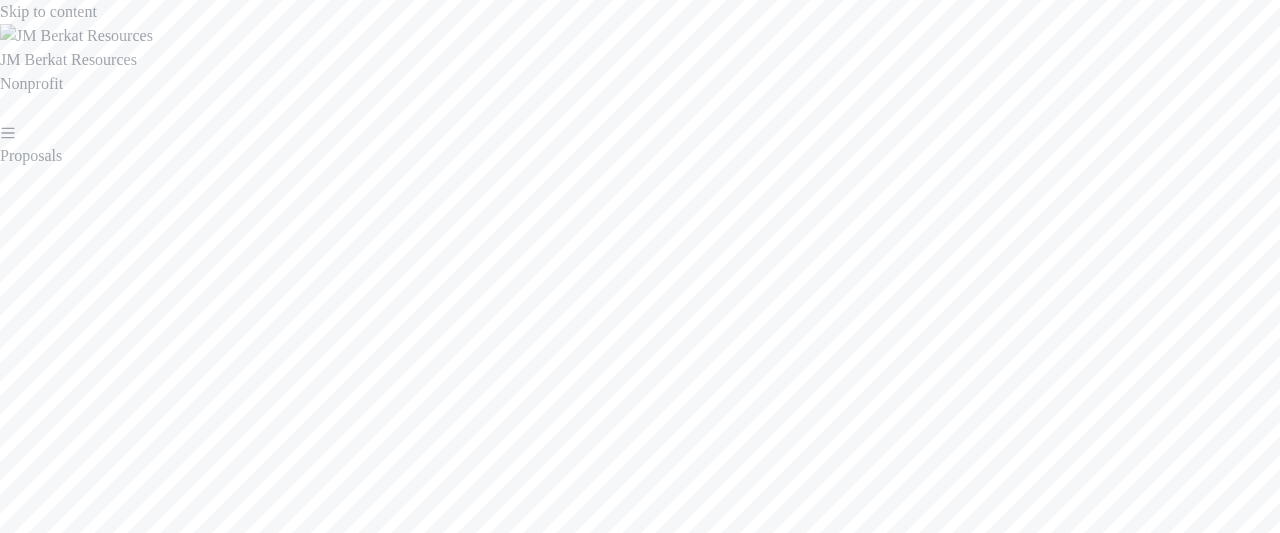 drag, startPoint x: 258, startPoint y: 257, endPoint x: 805, endPoint y: 285, distance: 547.7162 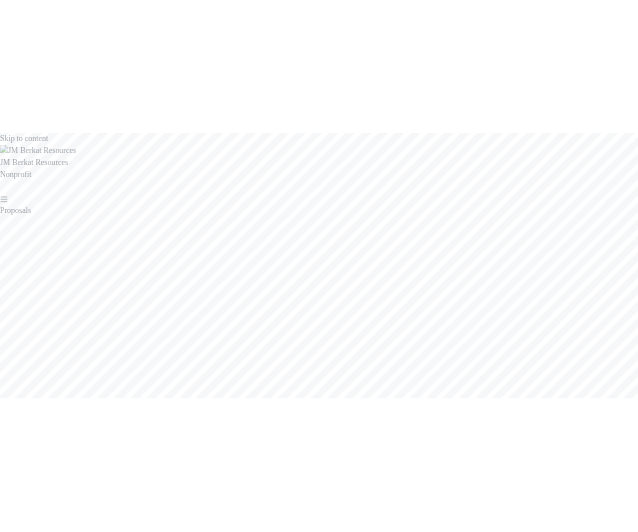 scroll, scrollTop: 626, scrollLeft: 0, axis: vertical 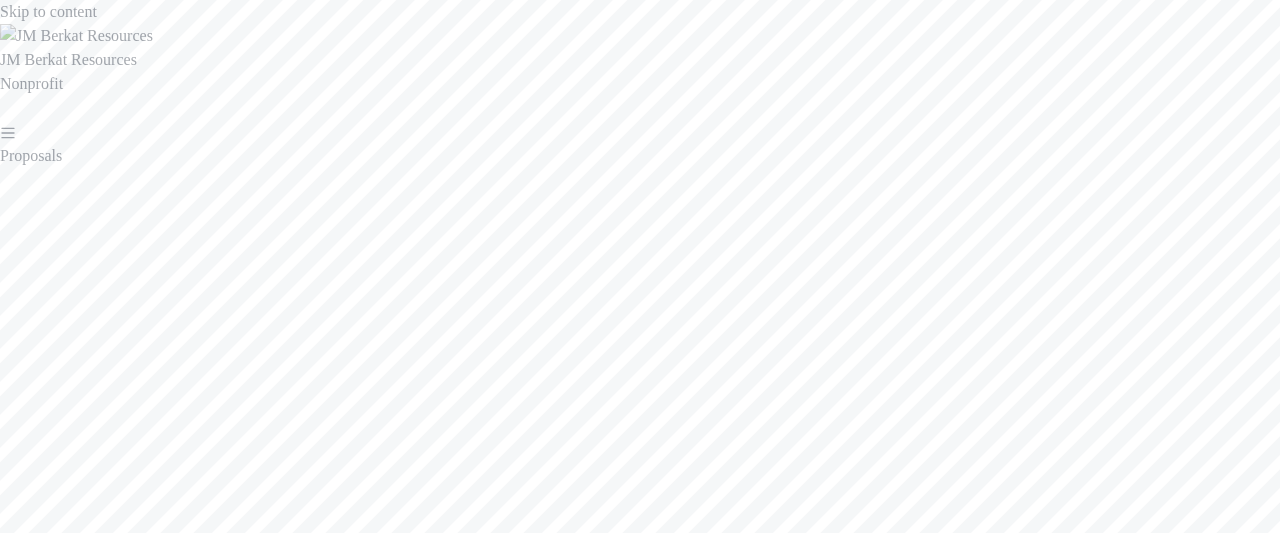 click on "Field is required" at bounding box center (640, 11384) 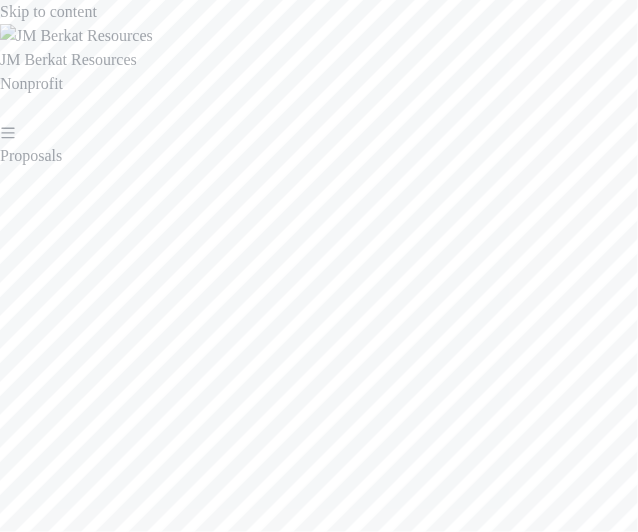 scroll, scrollTop: 1013, scrollLeft: 0, axis: vertical 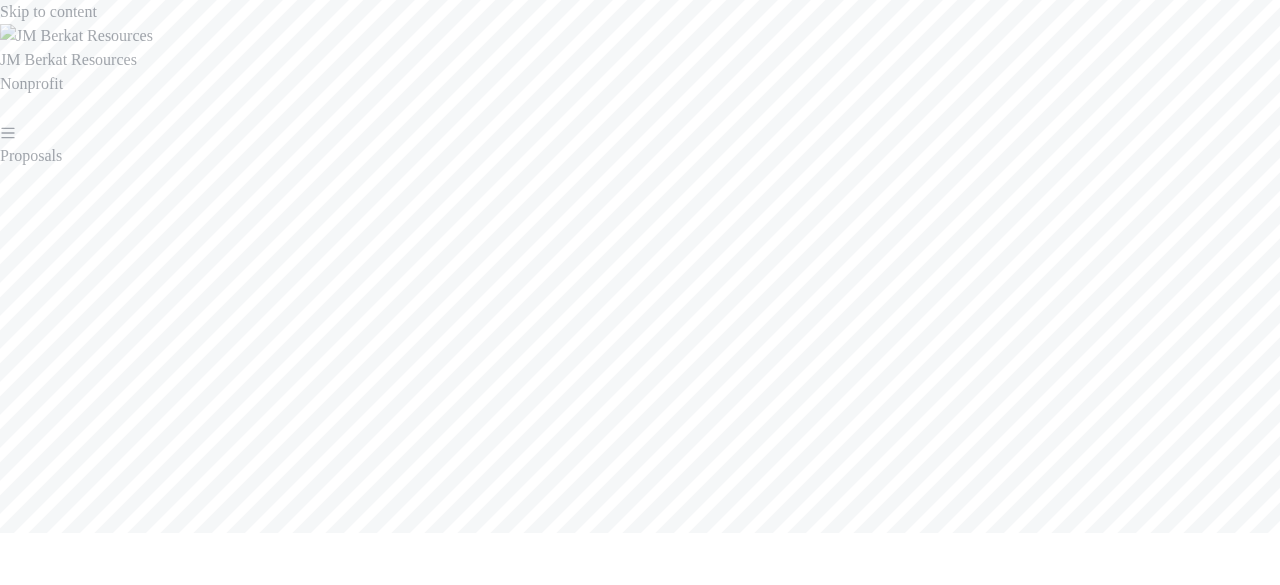 click on "Nonprofit" at bounding box center [31, 83] 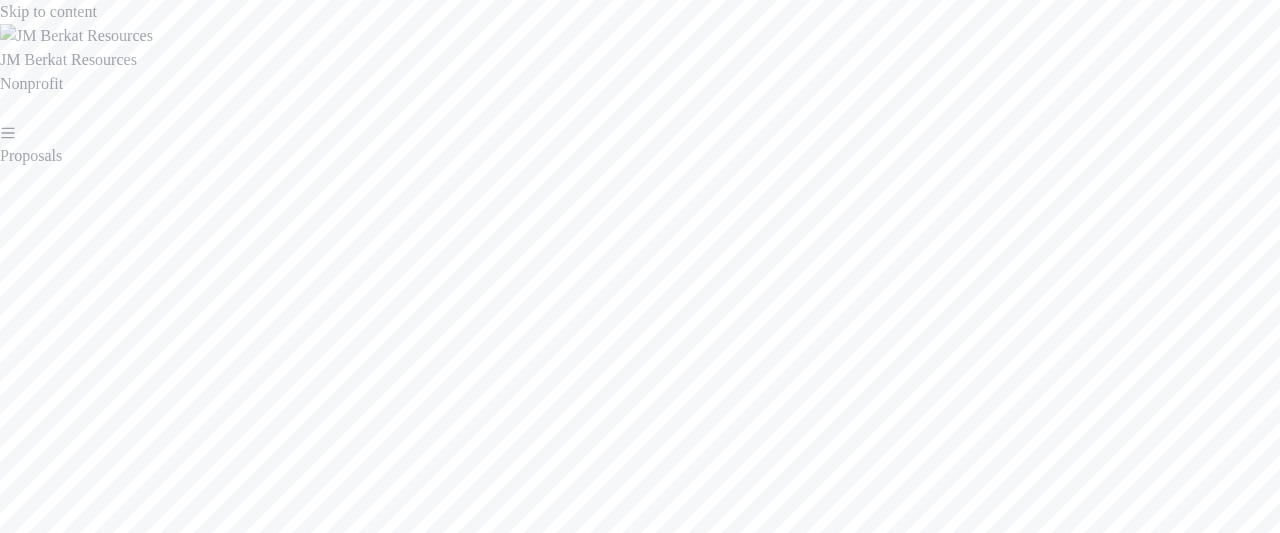 scroll, scrollTop: 464, scrollLeft: 0, axis: vertical 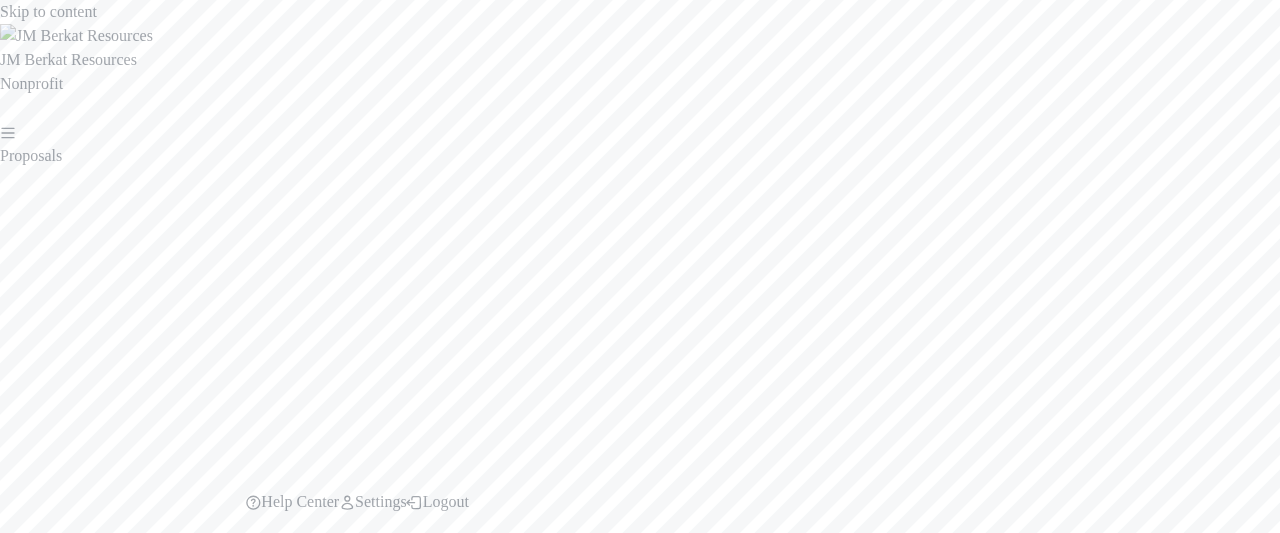 click on "Logout" at bounding box center (438, 502) 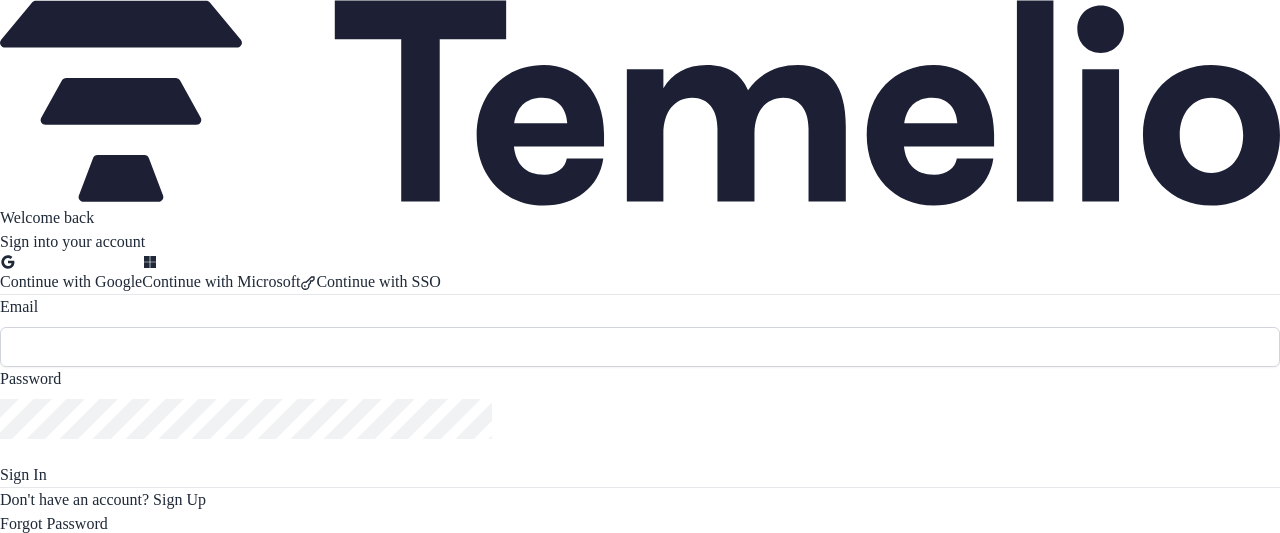 click at bounding box center (640, 347) 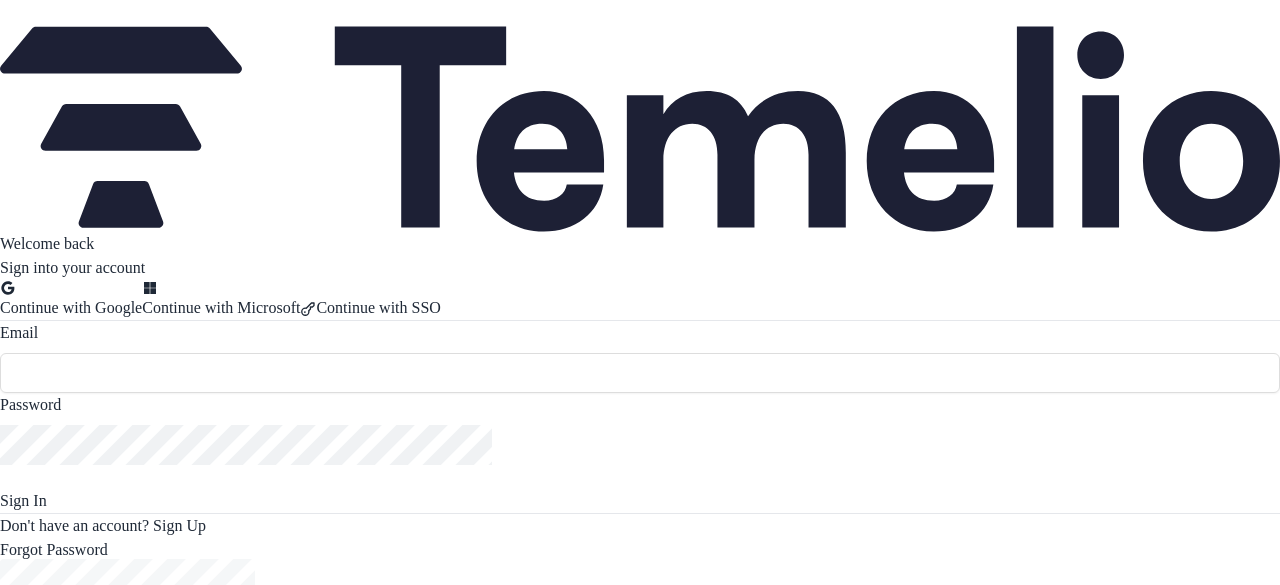 scroll, scrollTop: 0, scrollLeft: 0, axis: both 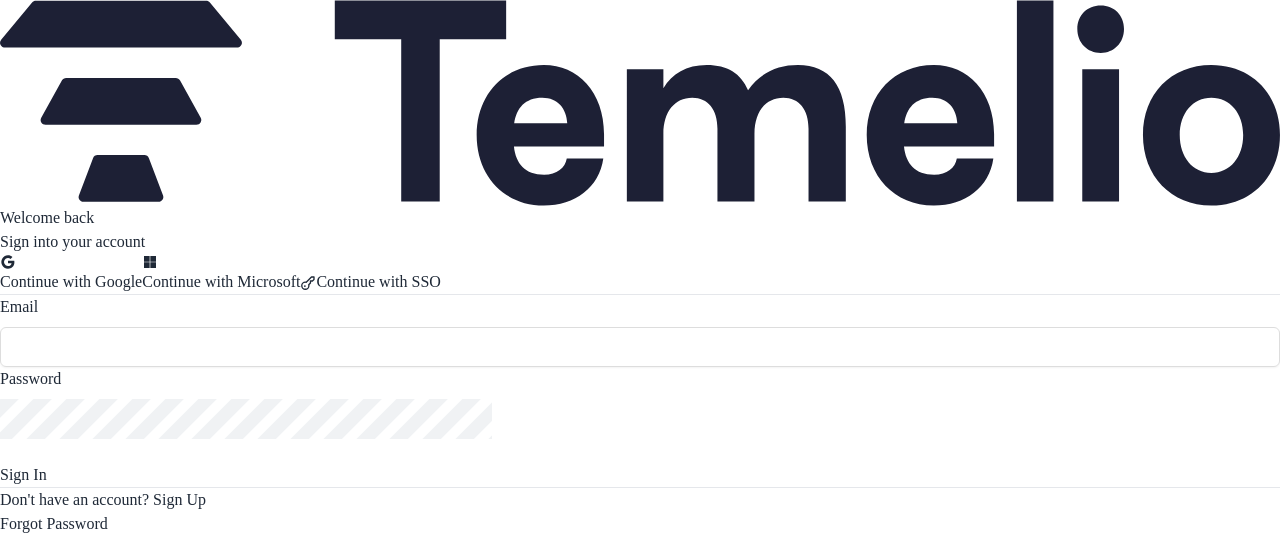 click on "Sign into your account" at bounding box center (640, 242) 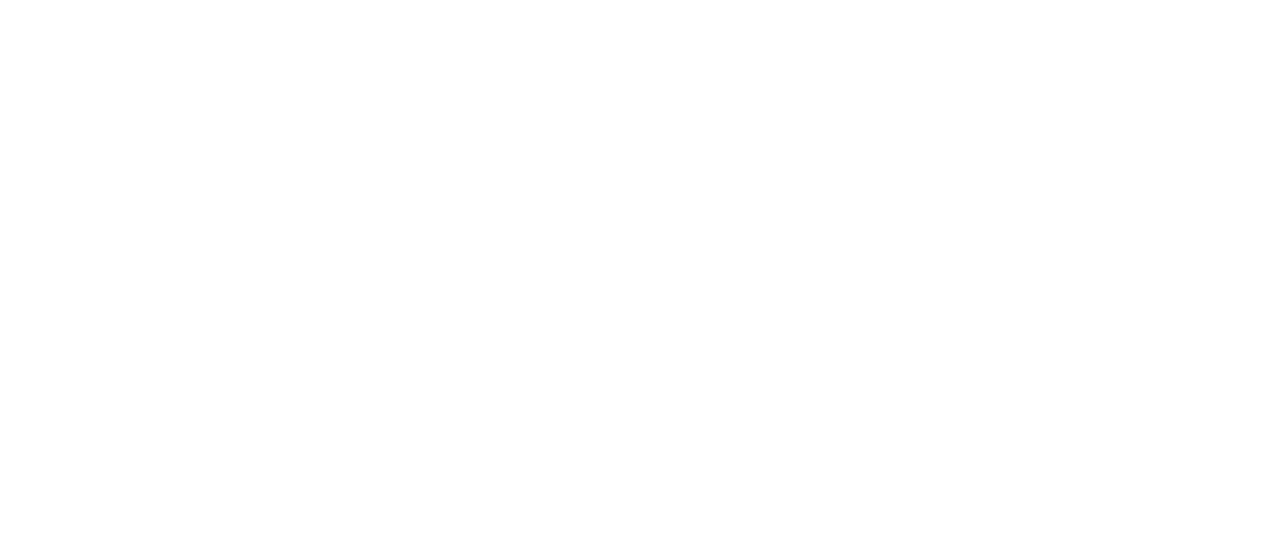 scroll, scrollTop: 0, scrollLeft: 0, axis: both 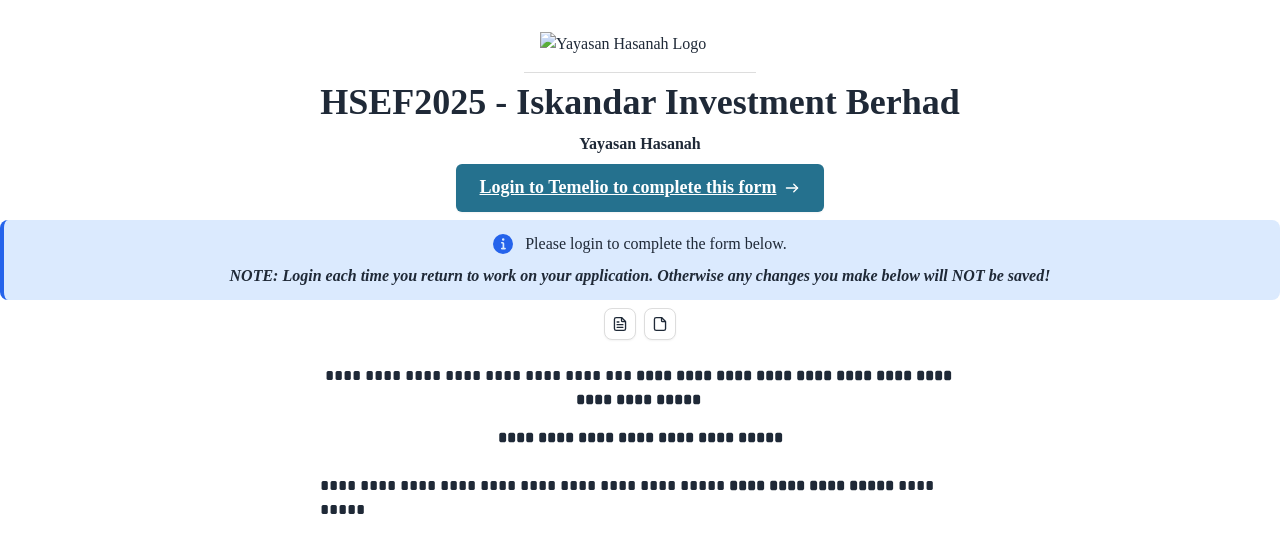 click on "Login to Temelio to complete this form" at bounding box center (640, 188) 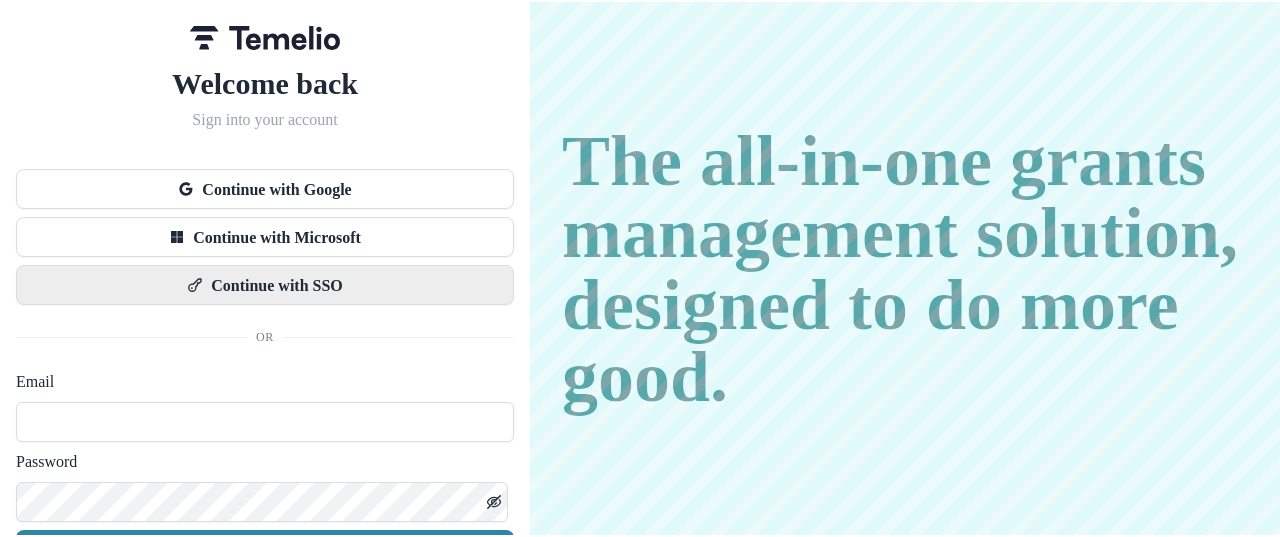 scroll, scrollTop: 120, scrollLeft: 0, axis: vertical 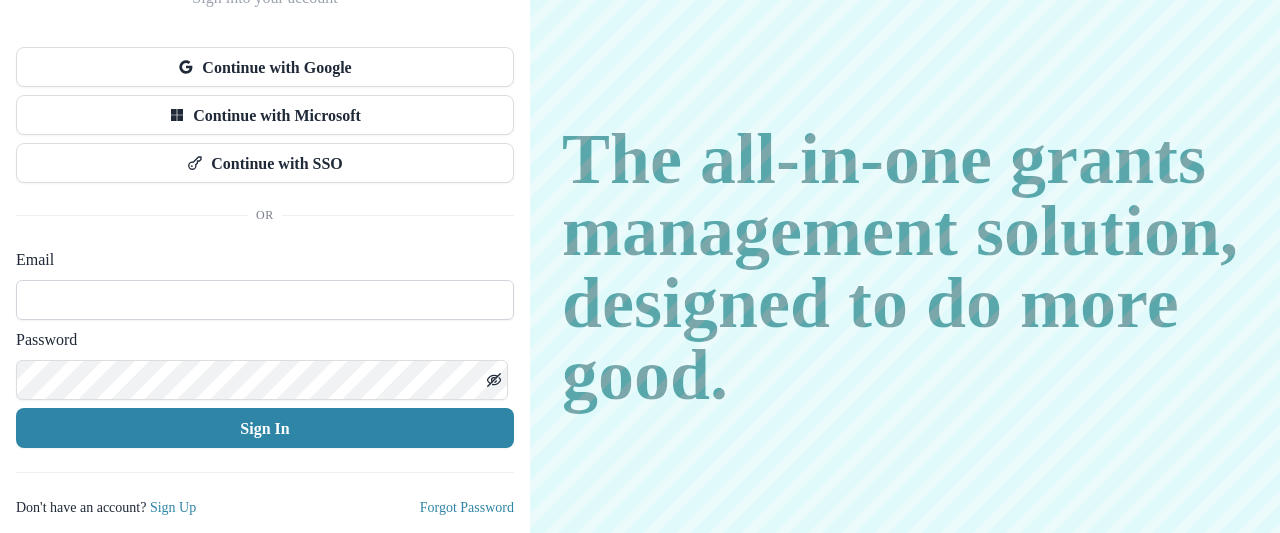 click at bounding box center [265, 300] 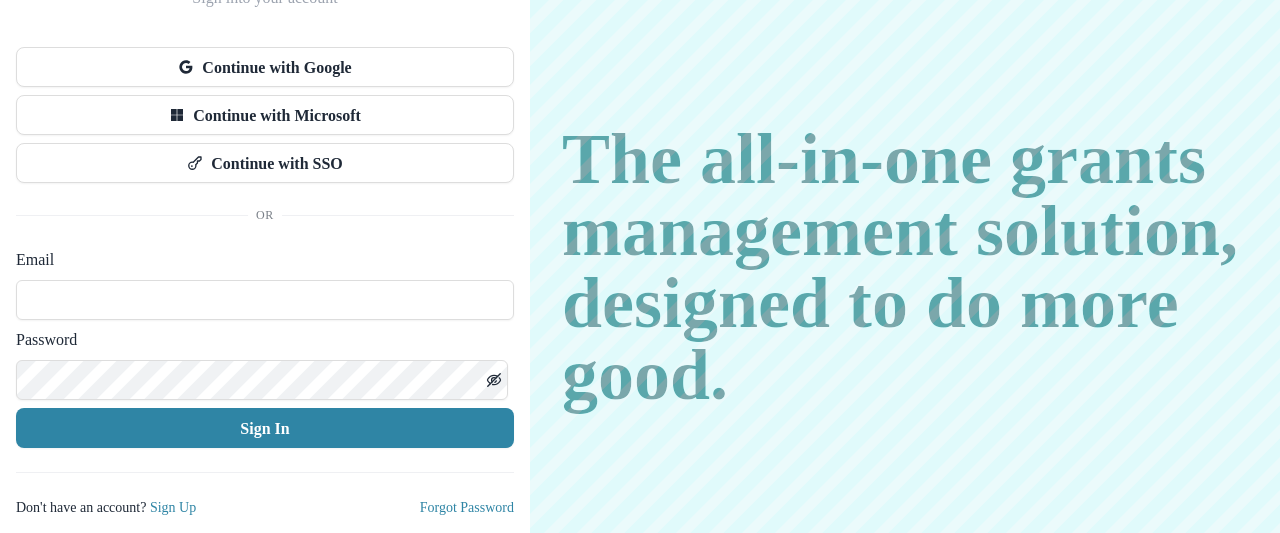click on "Welcome back Sign into your account Continue with Google Continue with Microsoft Continue with SSO Email Password Sign In Don't have an account?   Sign Up Forgot Password" at bounding box center (265, 231) 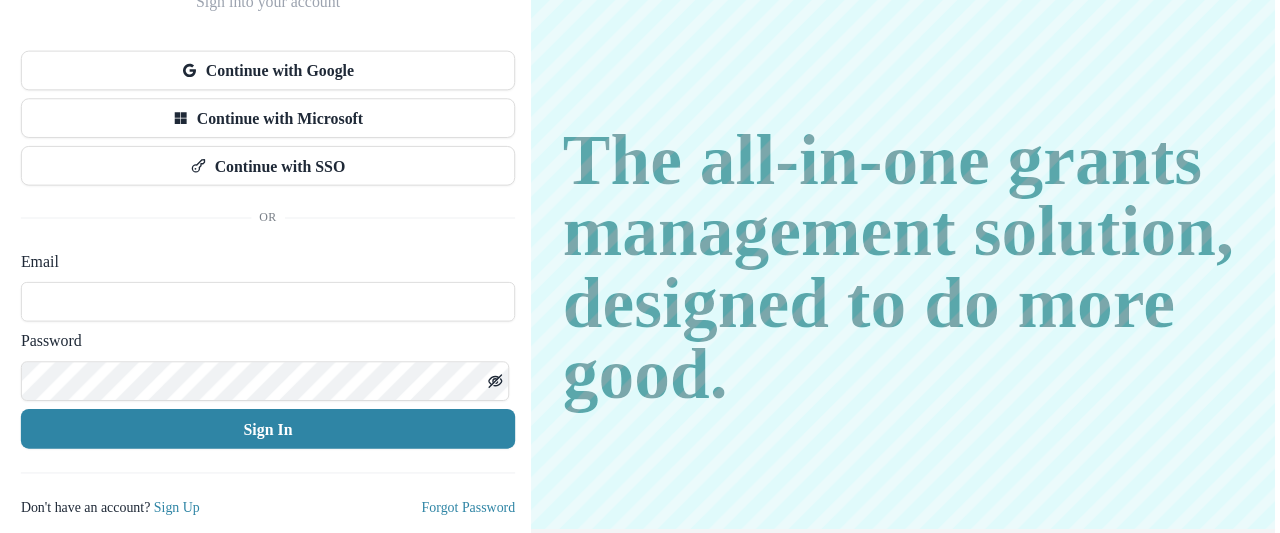 scroll, scrollTop: 120, scrollLeft: 0, axis: vertical 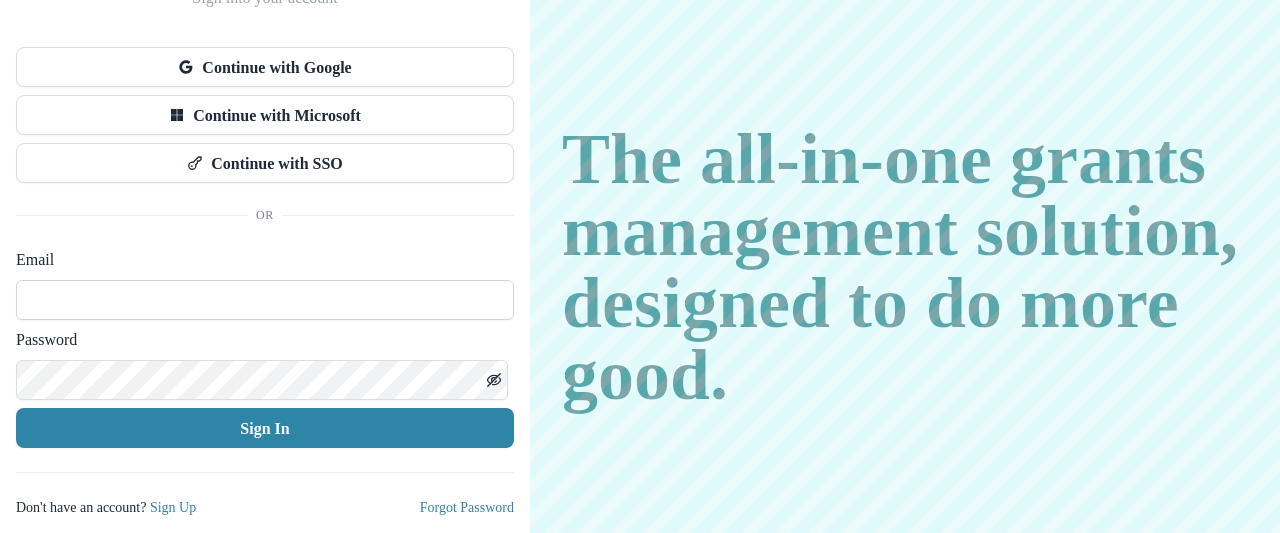 click at bounding box center (265, 300) 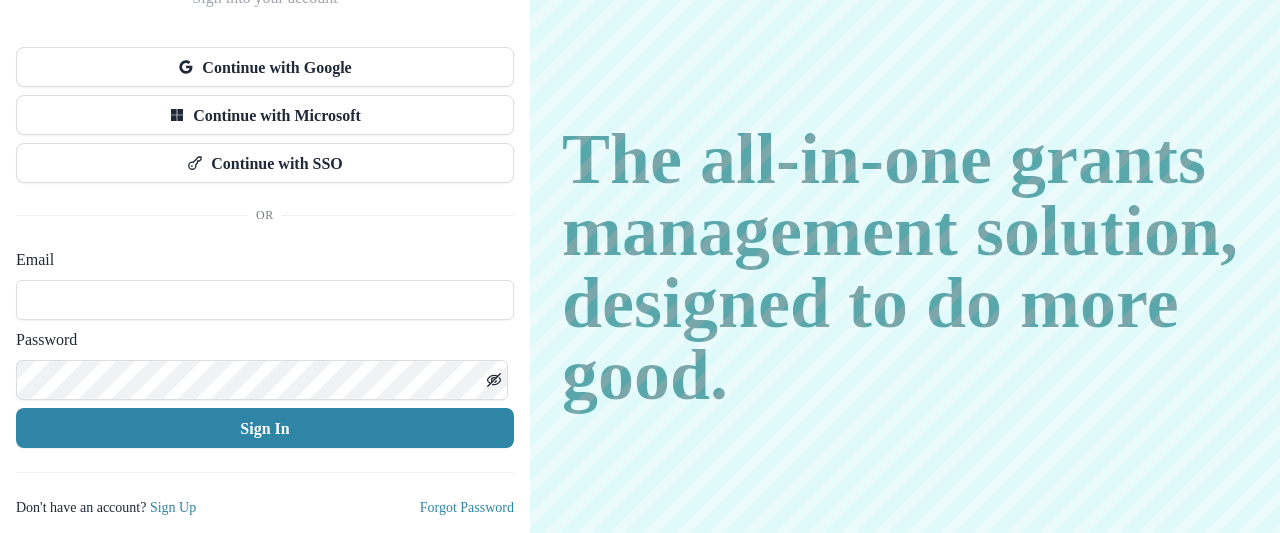 click on "Welcome back Sign into your account Continue with Google Continue with Microsoft Continue with SSO Email Password Sign In Don't have an account?   Sign Up Forgot Password" at bounding box center (265, 231) 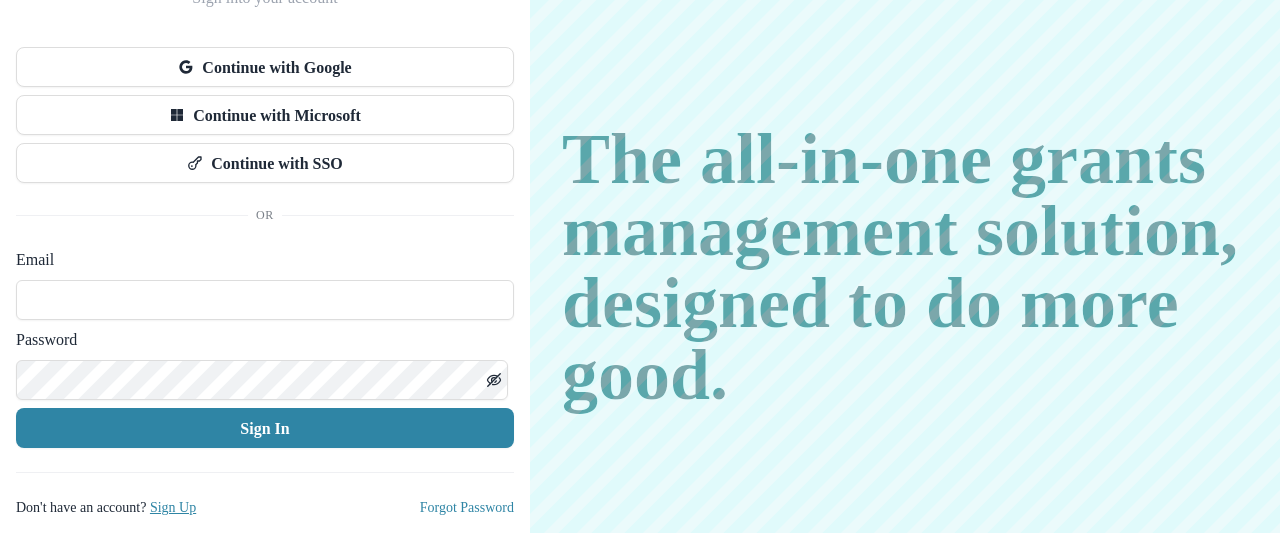 click on "Sign Up" at bounding box center (173, 507) 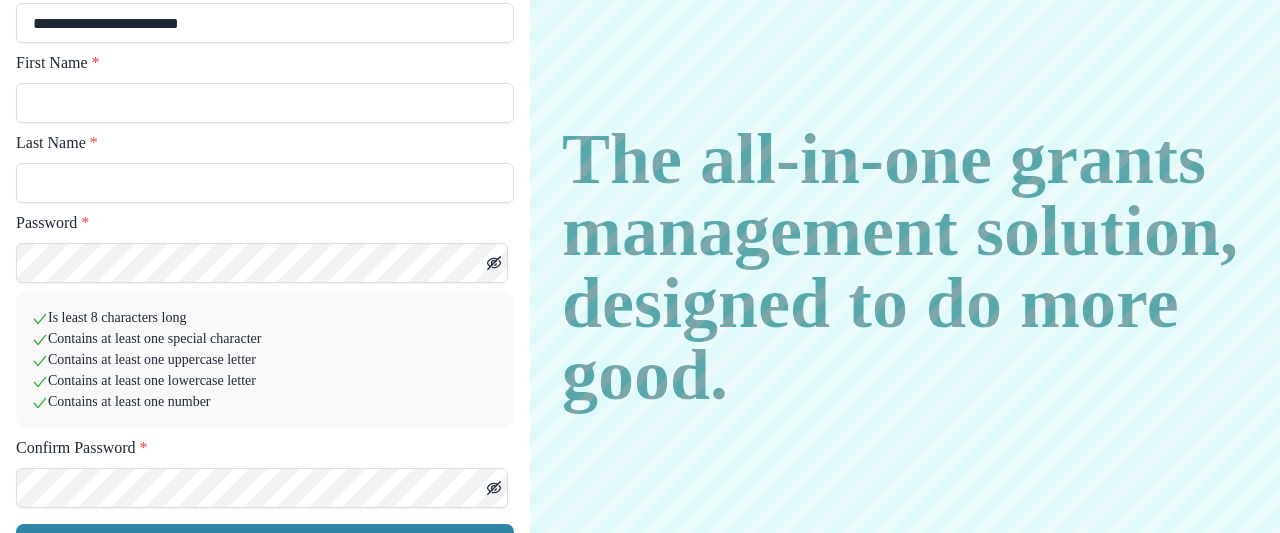 scroll, scrollTop: 134, scrollLeft: 0, axis: vertical 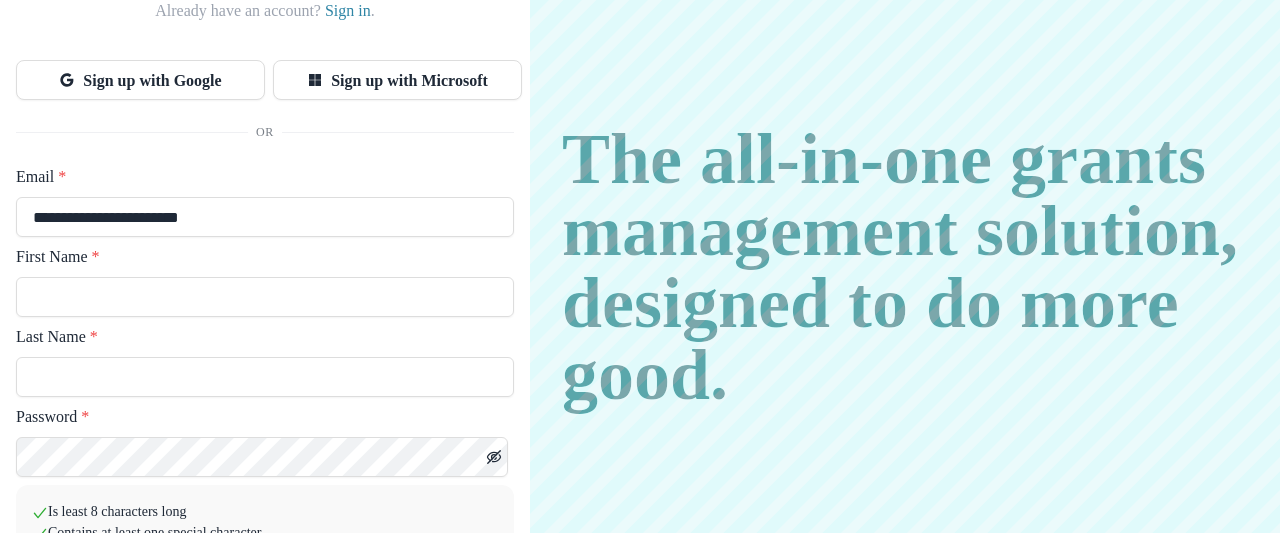 drag, startPoint x: 267, startPoint y: 221, endPoint x: 13, endPoint y: 201, distance: 254.78618 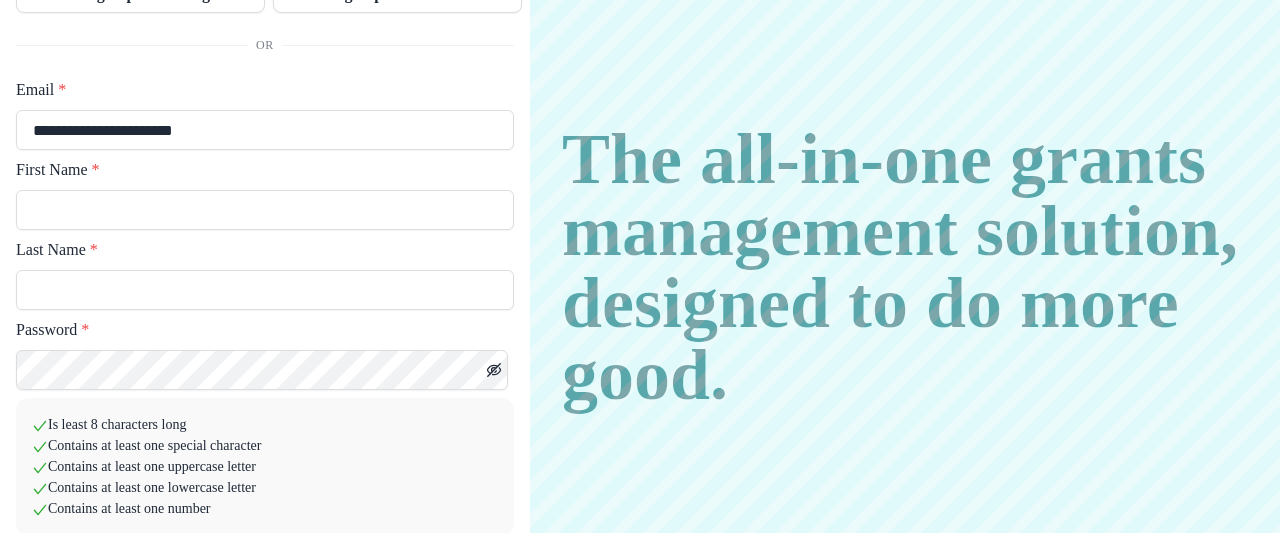 scroll, scrollTop: 222, scrollLeft: 0, axis: vertical 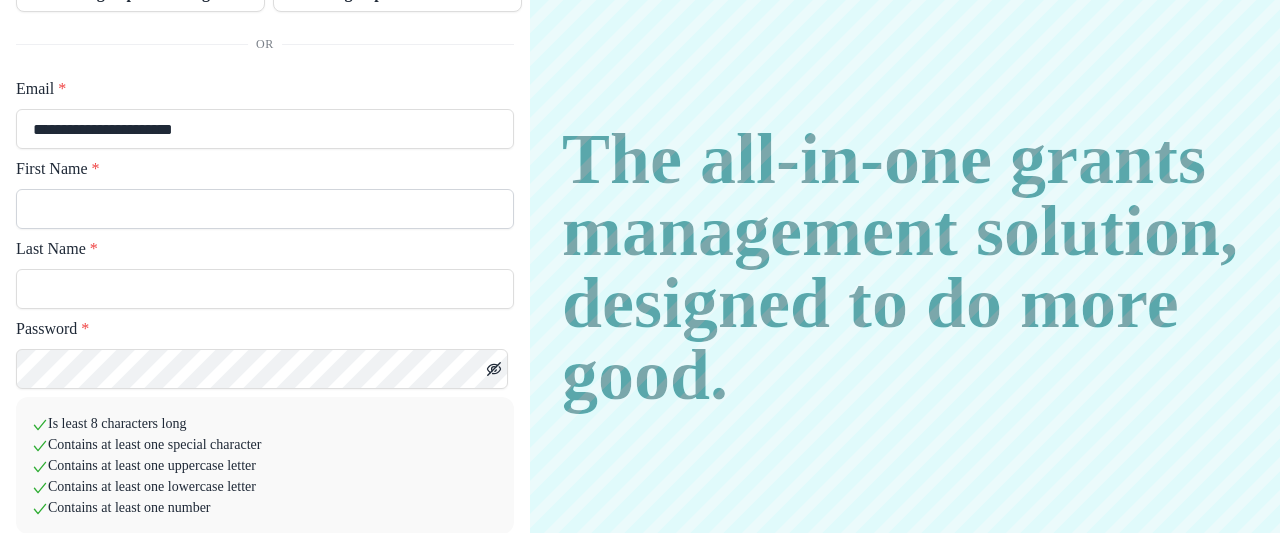 type on "**********" 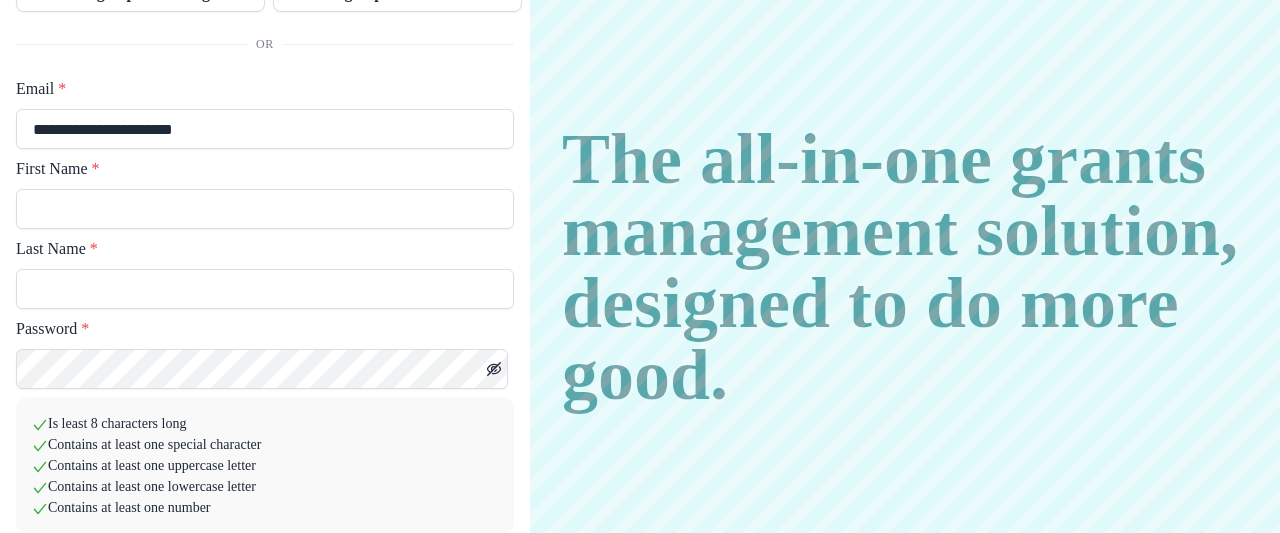 click on "**********" at bounding box center (265, 373) 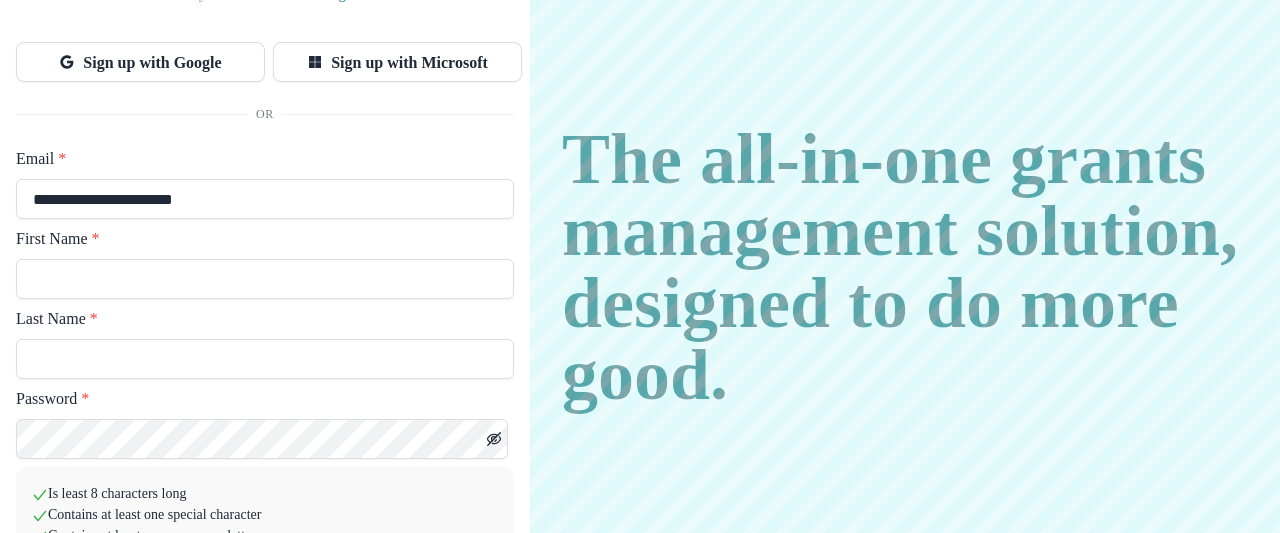 scroll, scrollTop: 154, scrollLeft: 0, axis: vertical 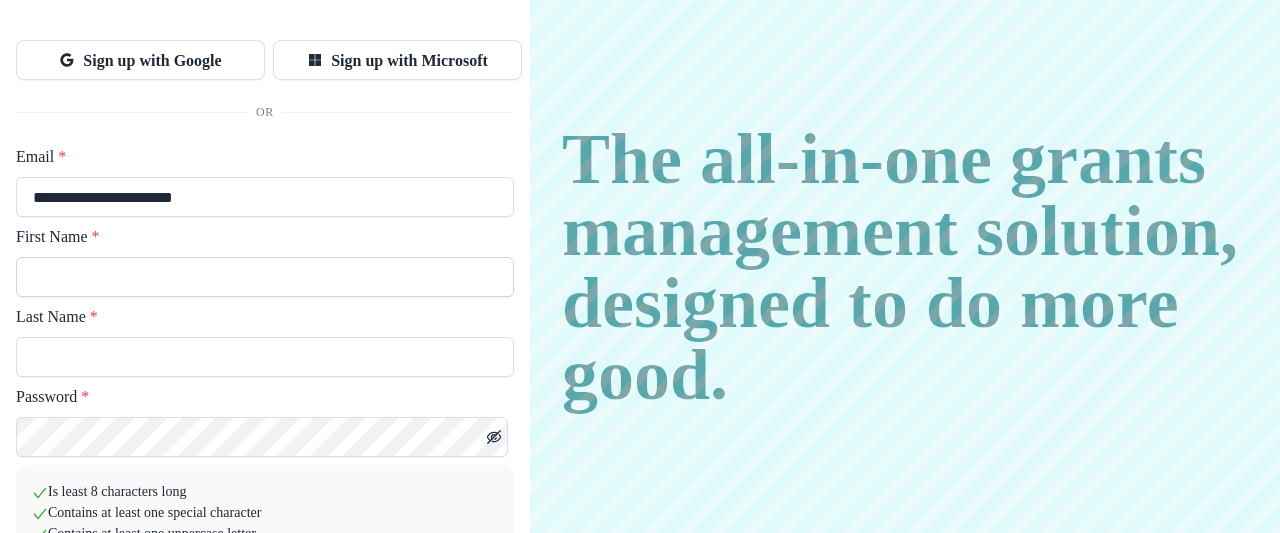 click on "First Name *" at bounding box center (265, 277) 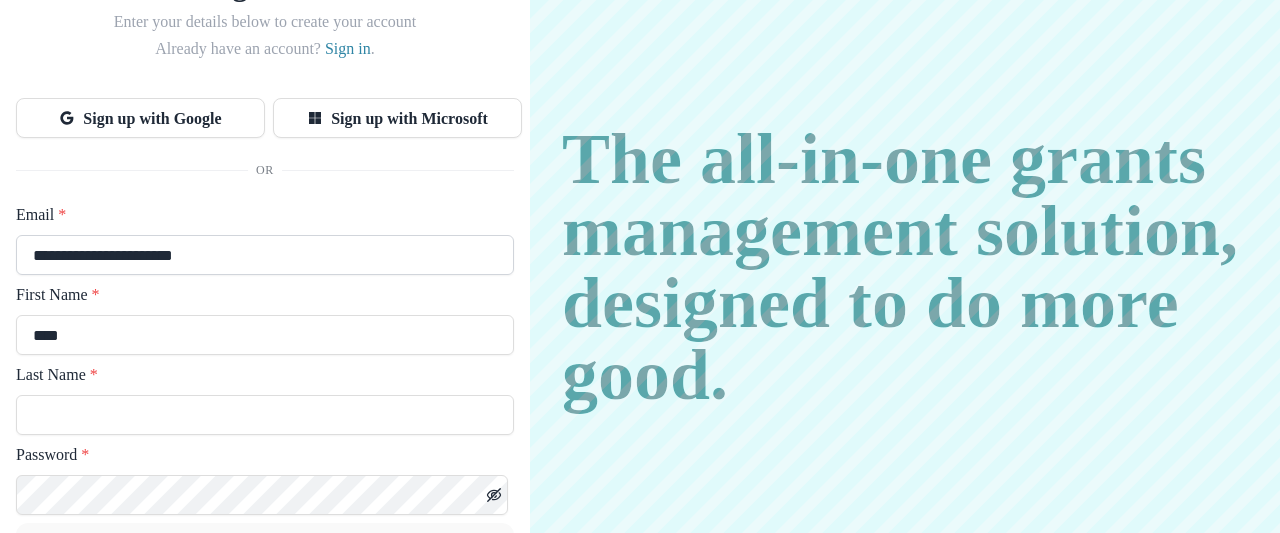 scroll, scrollTop: 176, scrollLeft: 0, axis: vertical 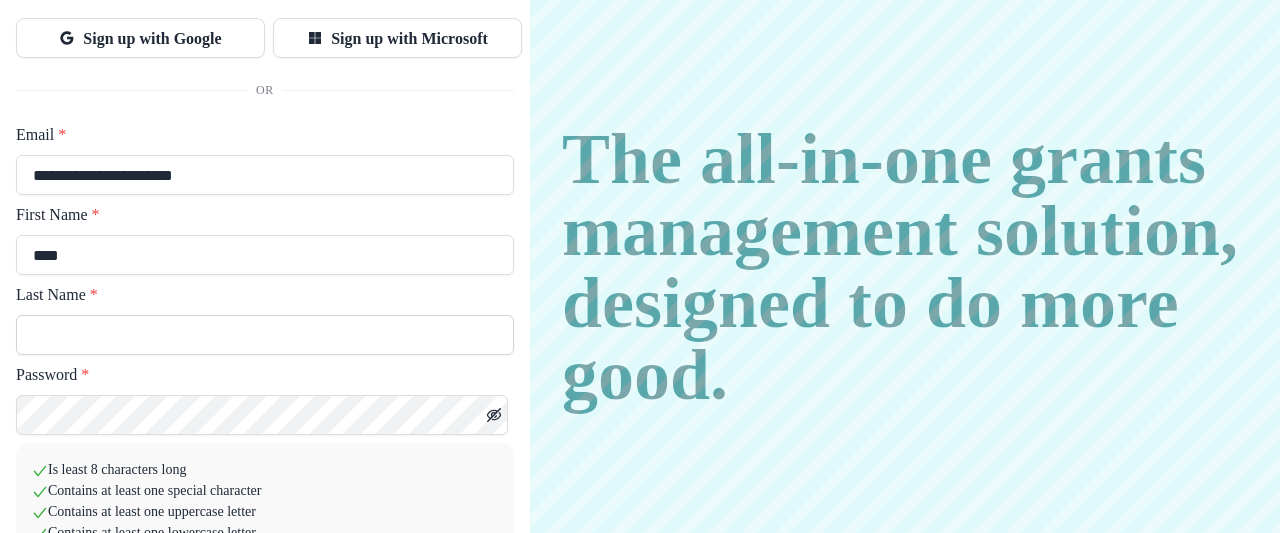 type on "****" 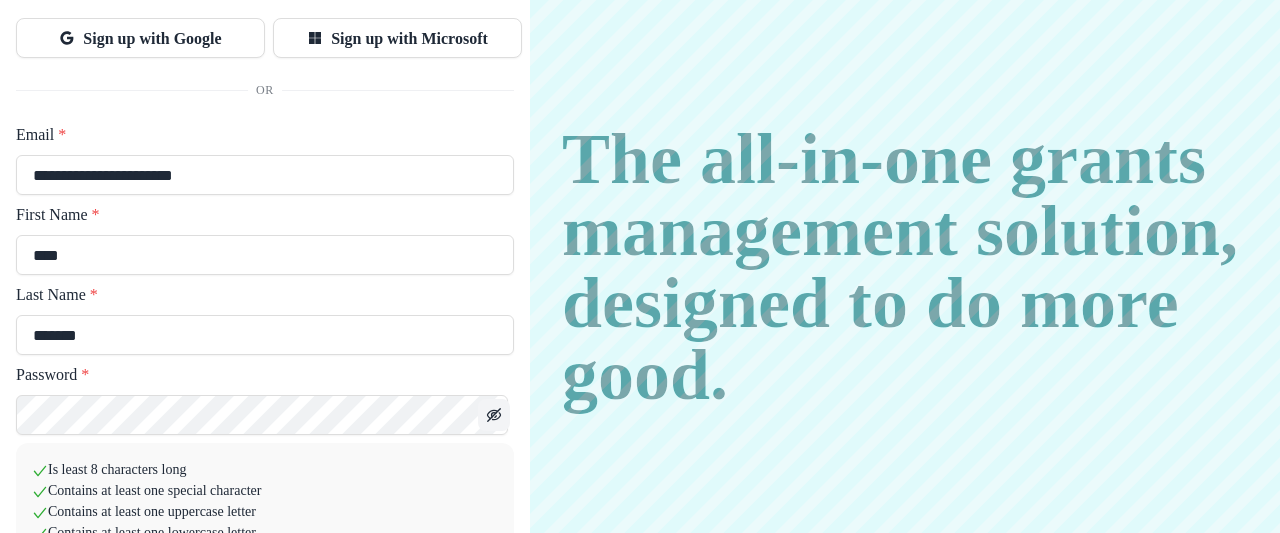click at bounding box center (497, 416) 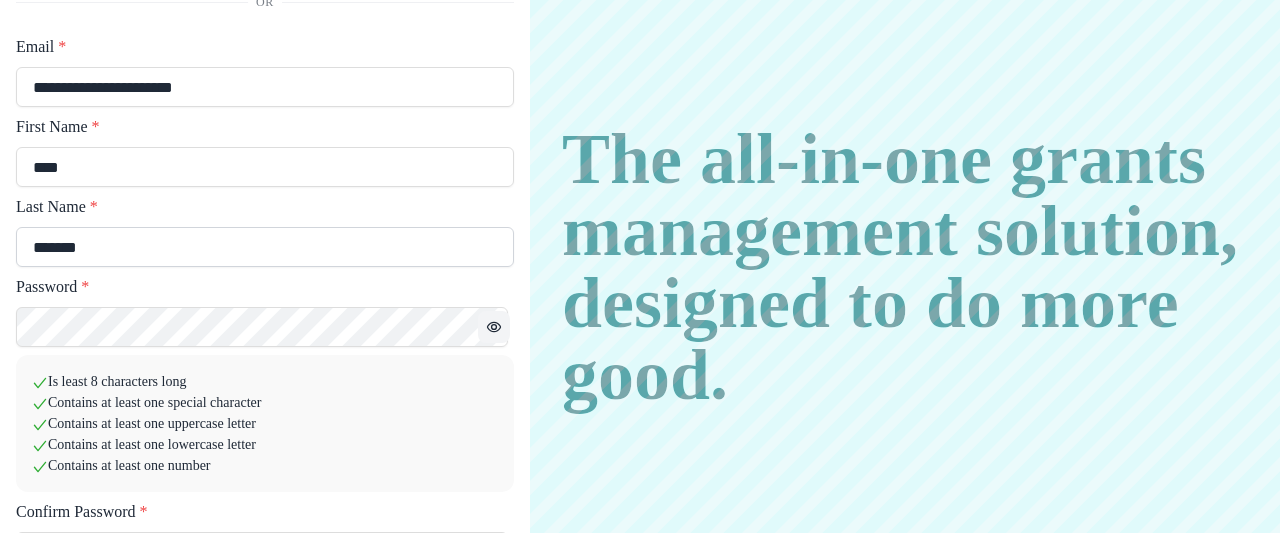scroll, scrollTop: 264, scrollLeft: 0, axis: vertical 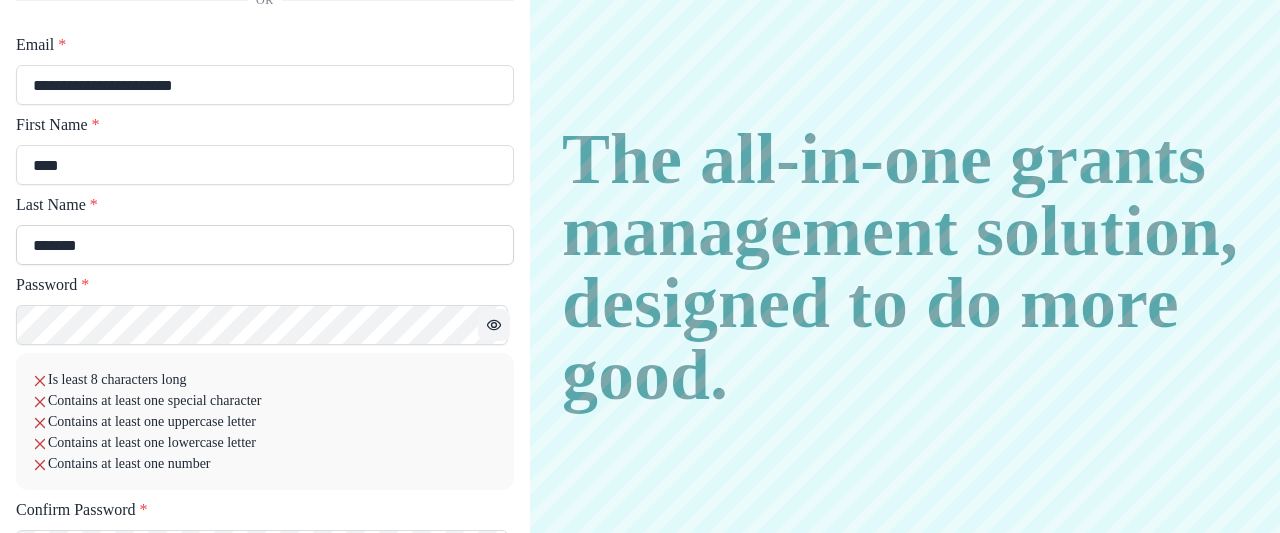 click on "*******" at bounding box center (265, 245) 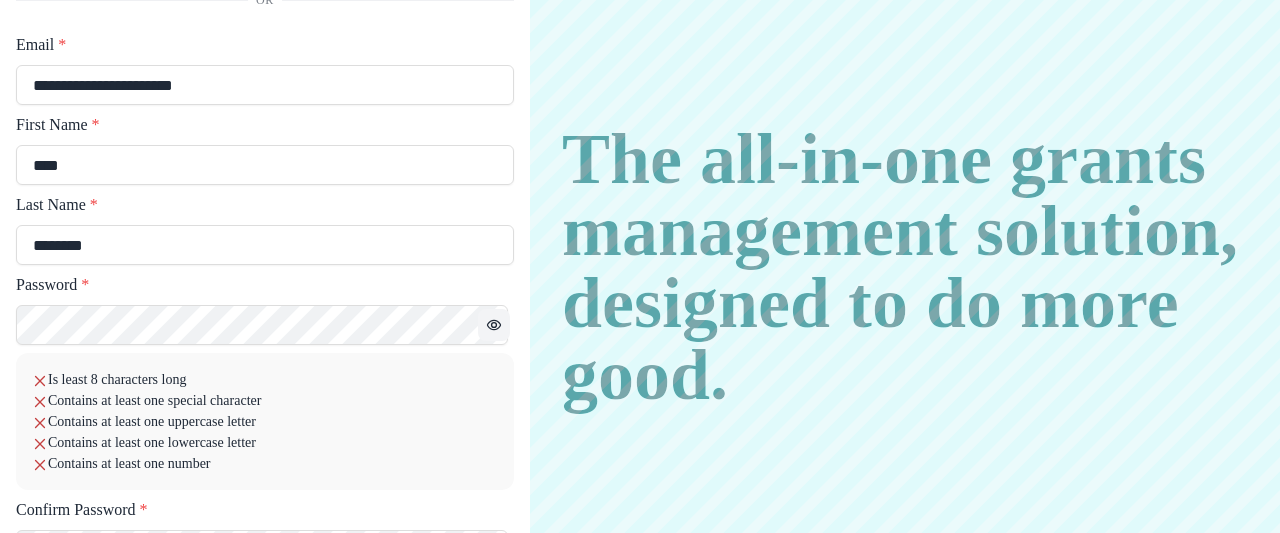 type on "*******" 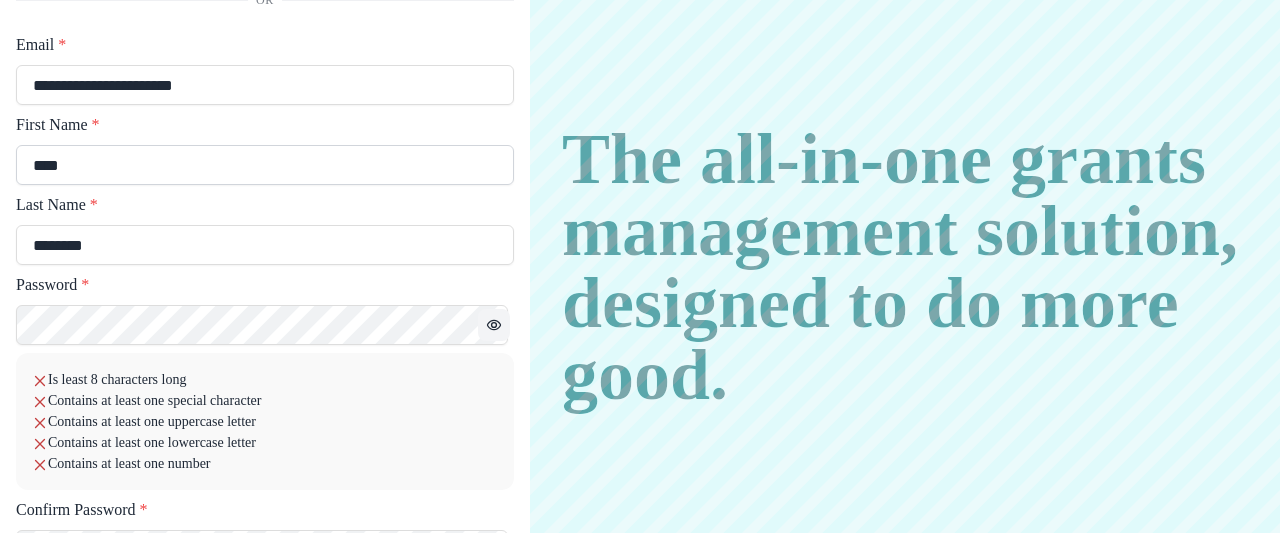 click on "****" at bounding box center [265, 165] 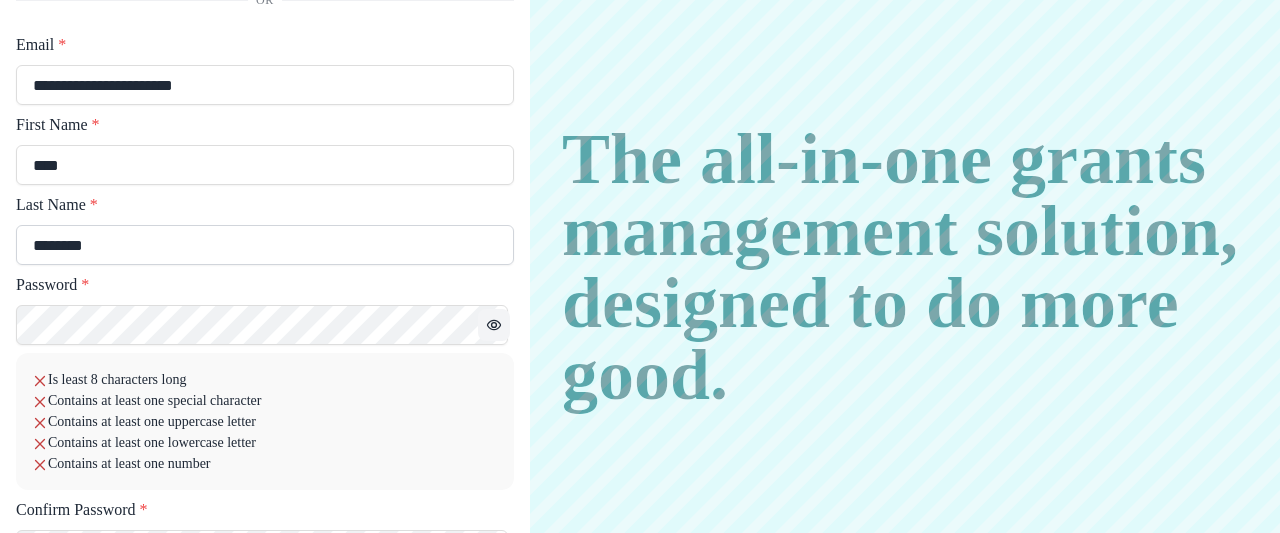 type on "****" 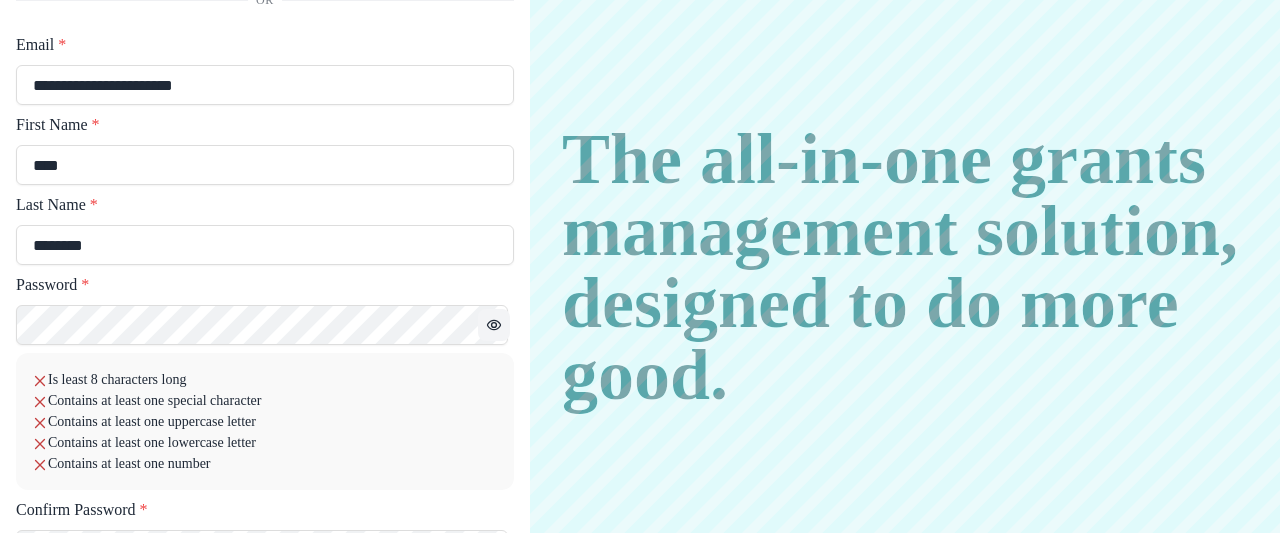 drag, startPoint x: 114, startPoint y: 243, endPoint x: 12, endPoint y: 255, distance: 102.70345 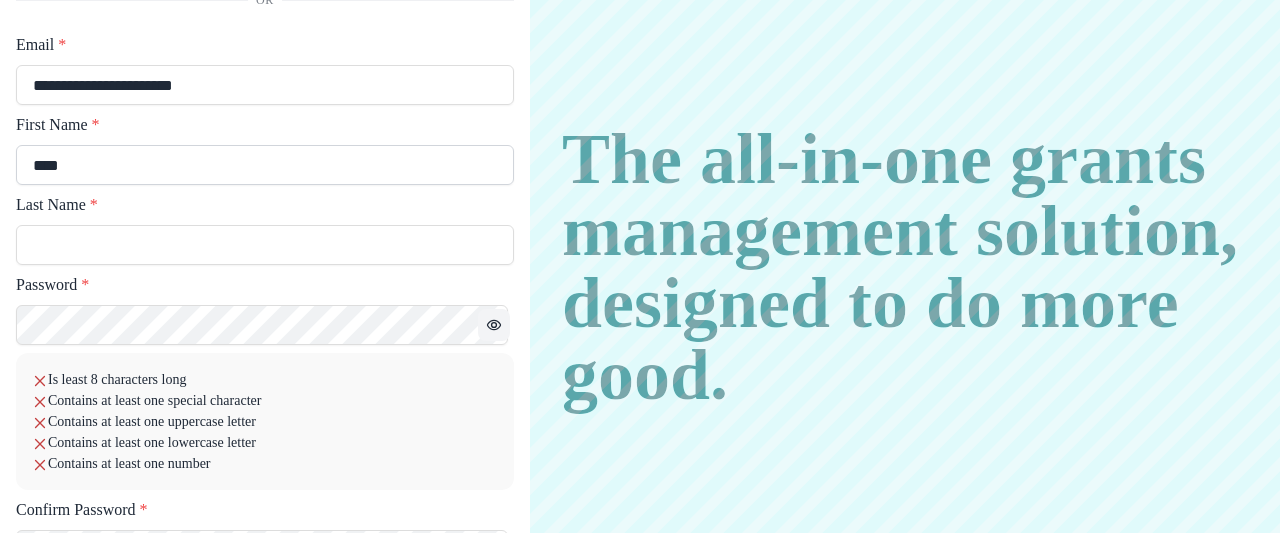 type 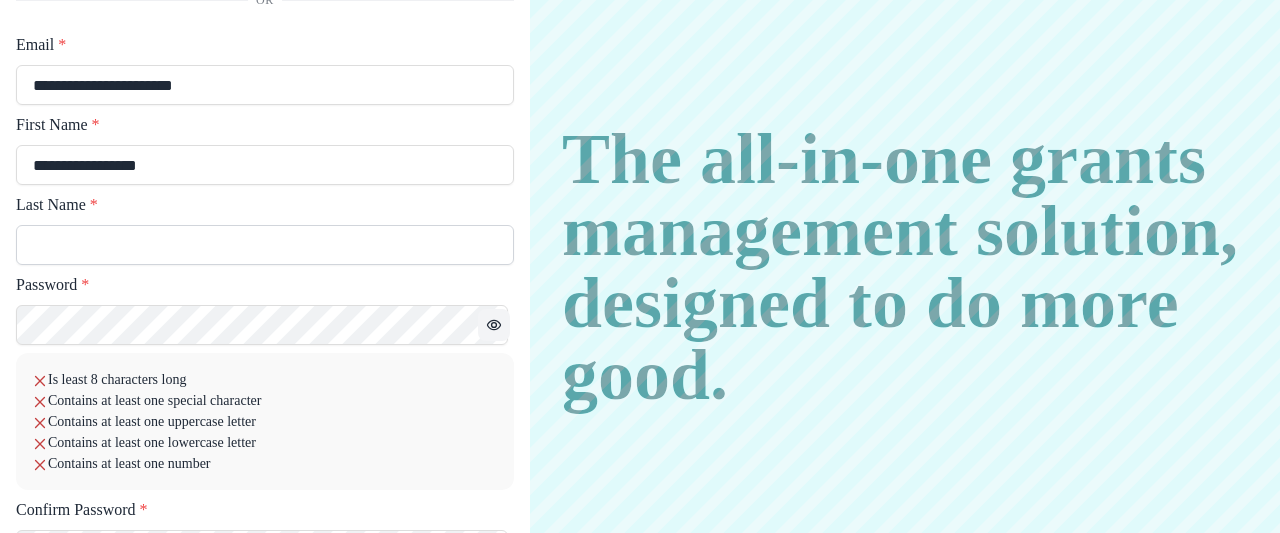 type on "**********" 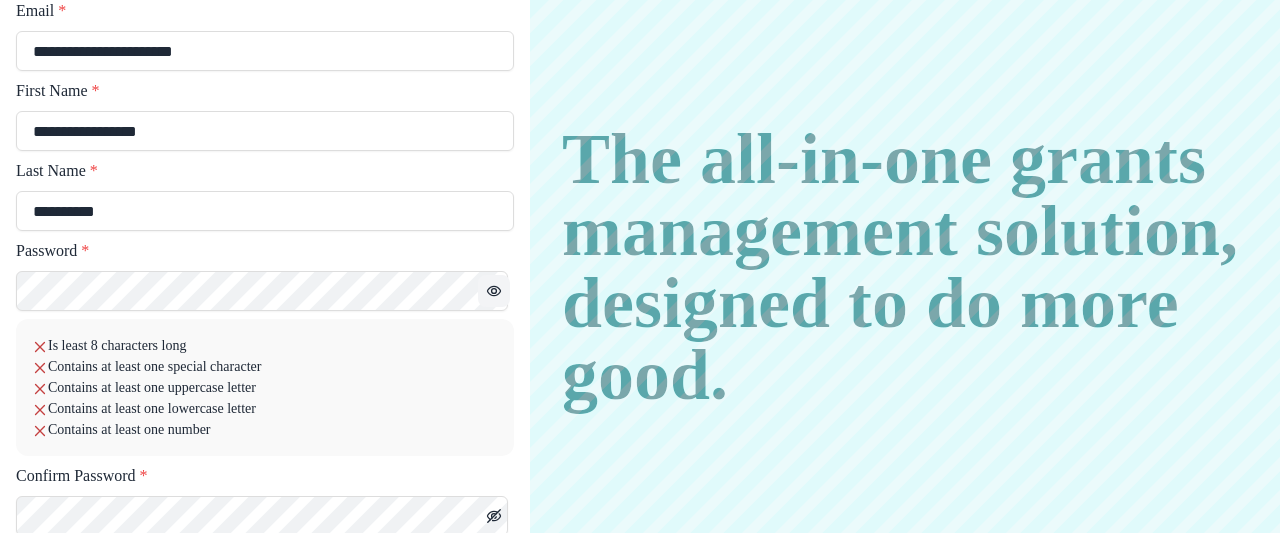 scroll, scrollTop: 302, scrollLeft: 0, axis: vertical 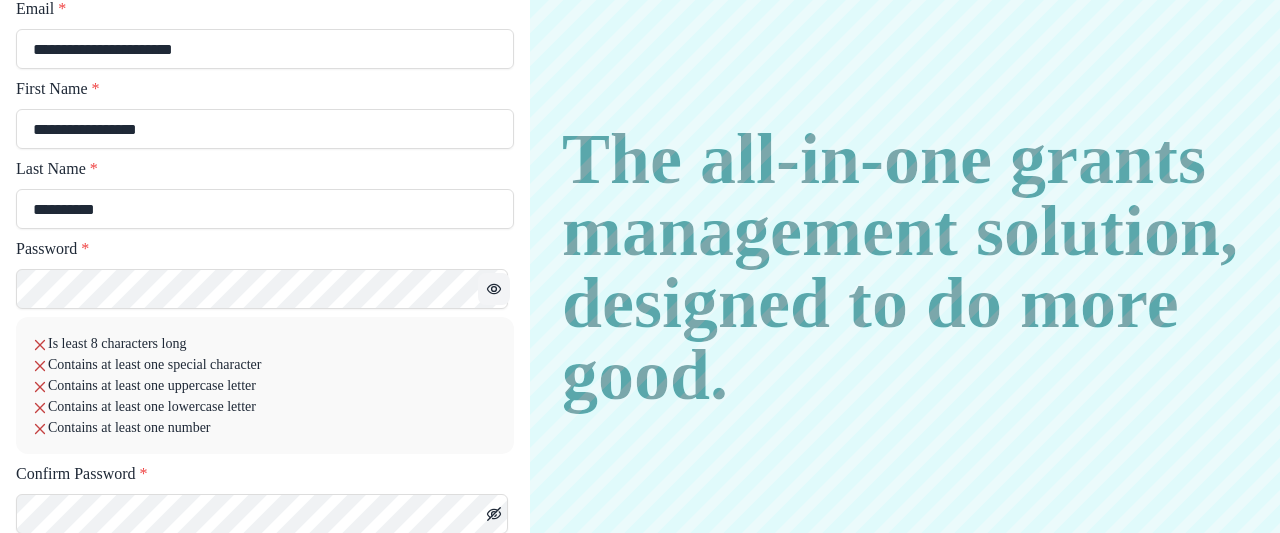 type on "**********" 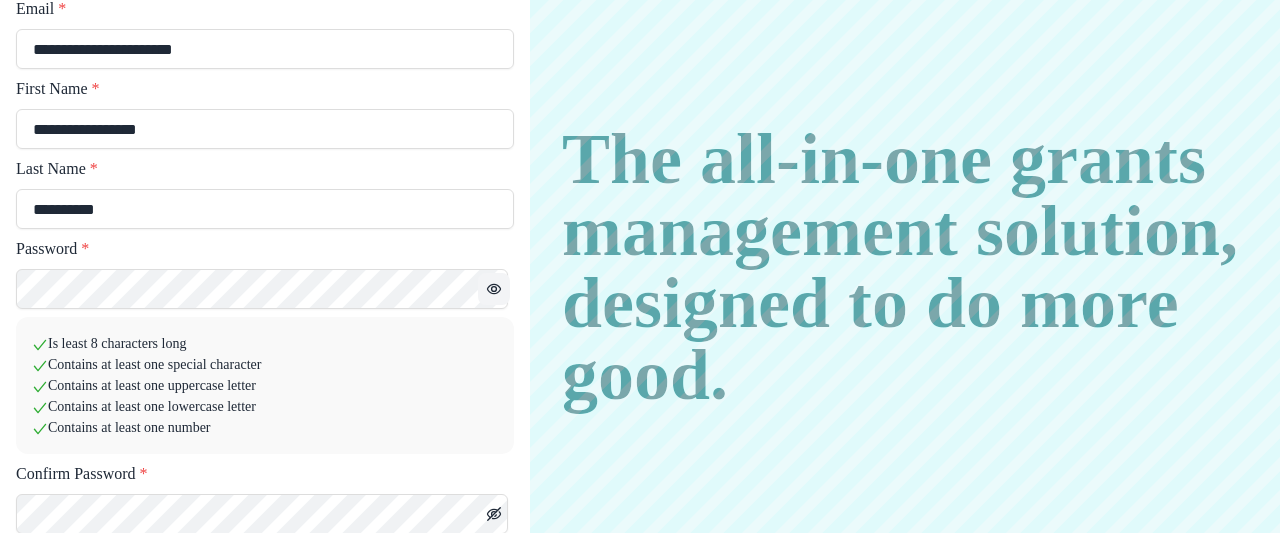 scroll, scrollTop: 374, scrollLeft: 0, axis: vertical 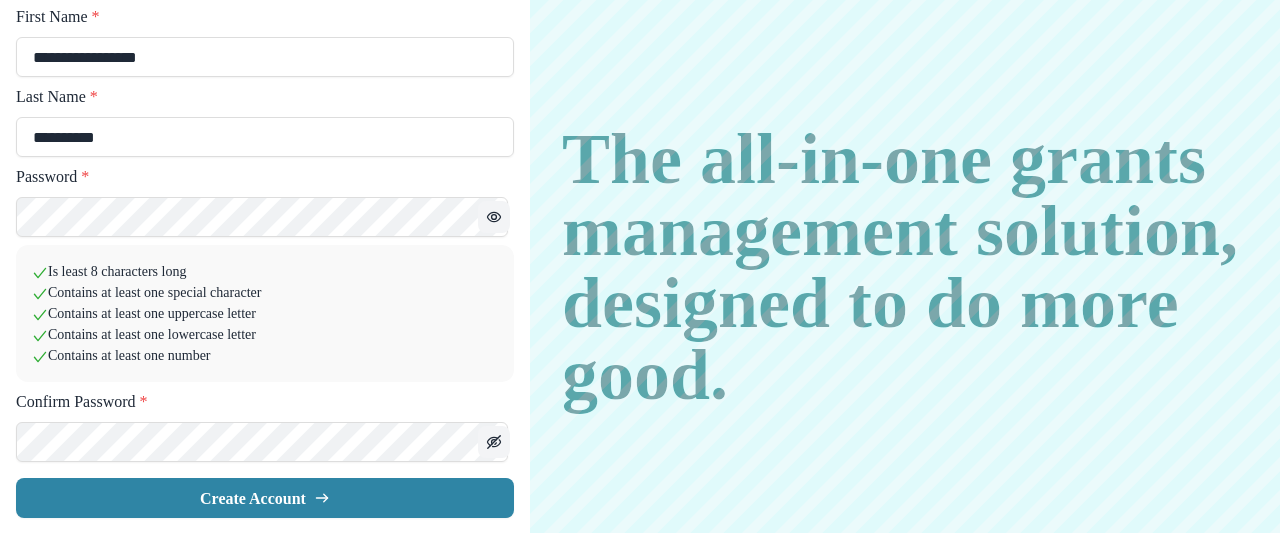 click at bounding box center (494, 217) 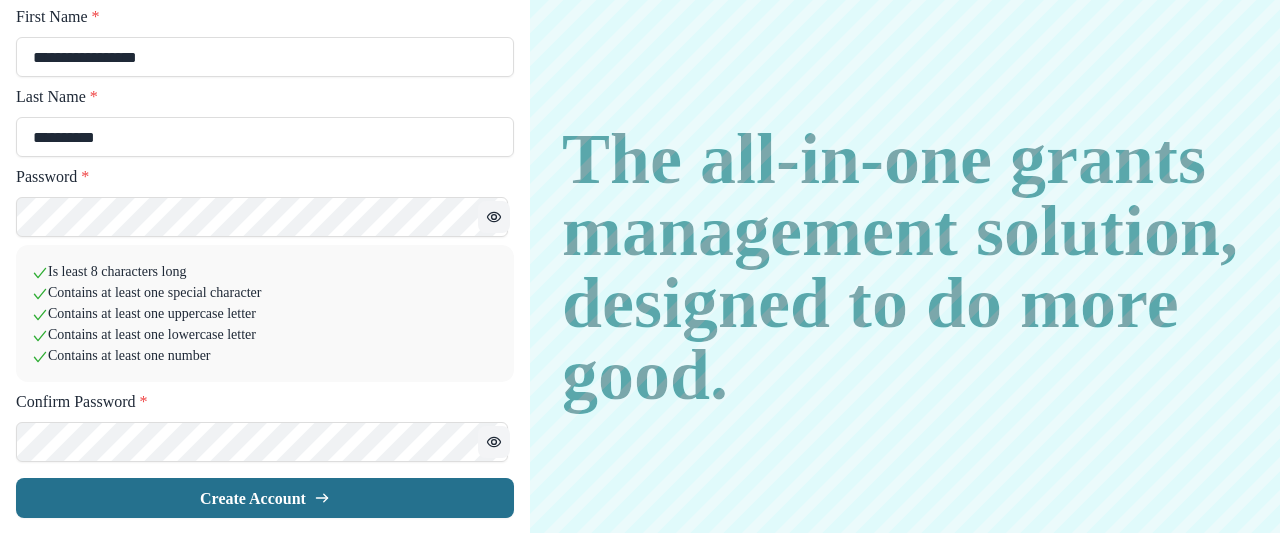 click at bounding box center (322, 498) 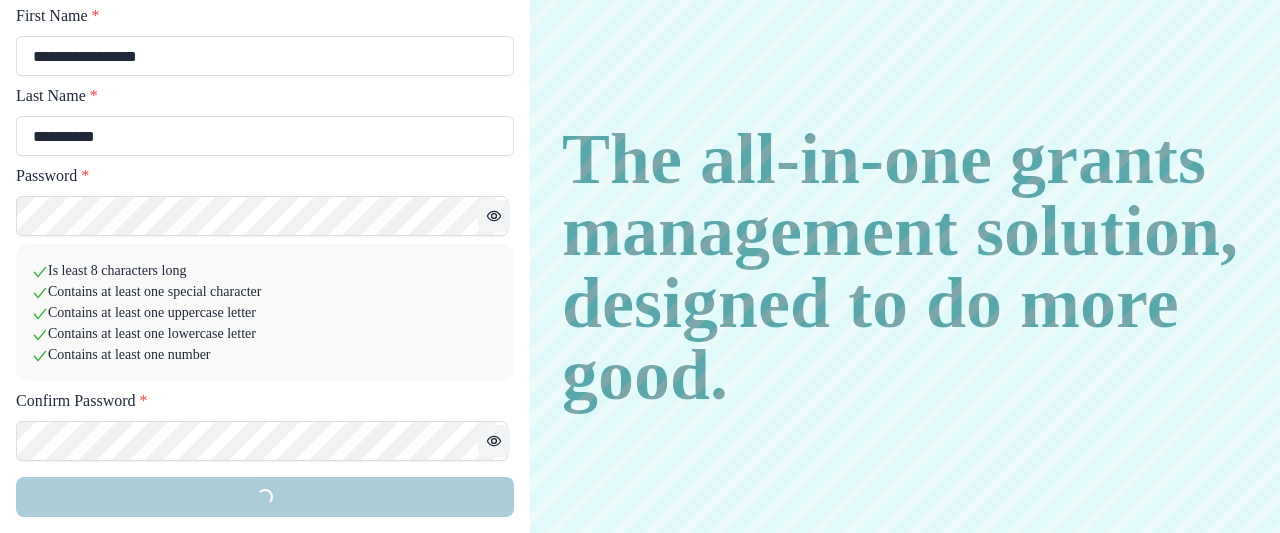 scroll, scrollTop: 374, scrollLeft: 0, axis: vertical 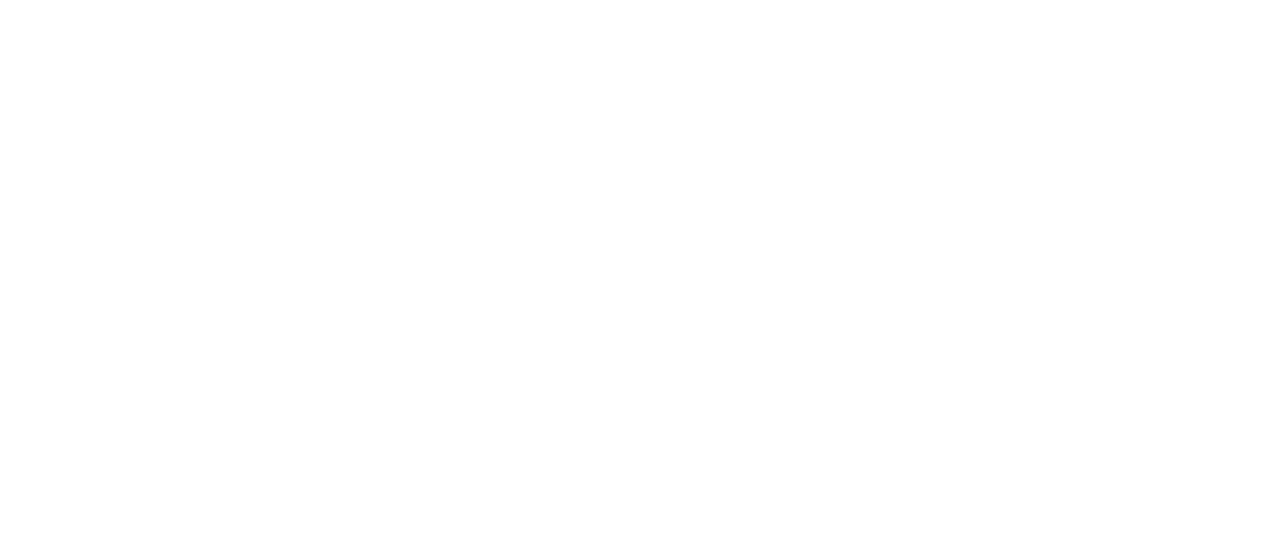 click on "Logout Start Form" at bounding box center [640, 266] 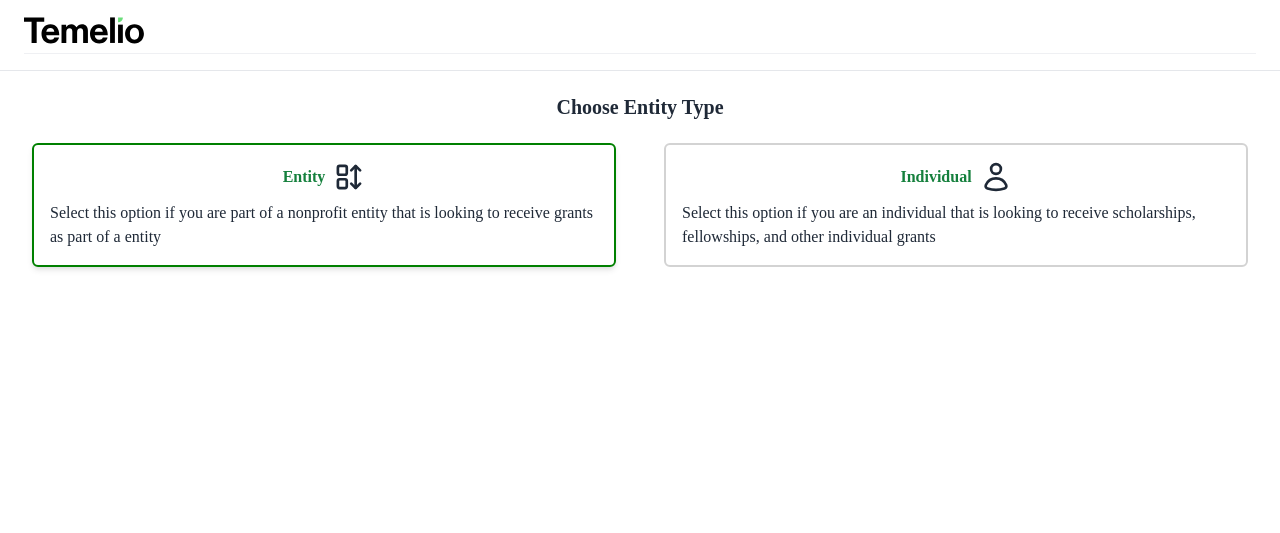 click on "Entity Select this option if you are part of a nonprofit entity that is looking to receive grants as part of a entity" at bounding box center [324, 205] 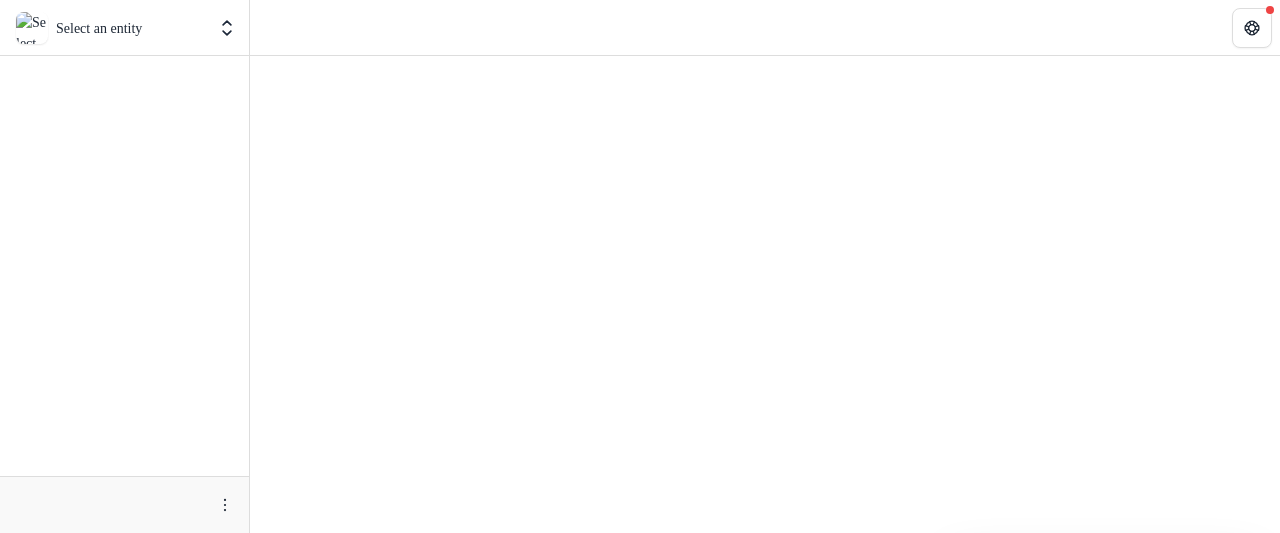 scroll, scrollTop: 0, scrollLeft: 0, axis: both 